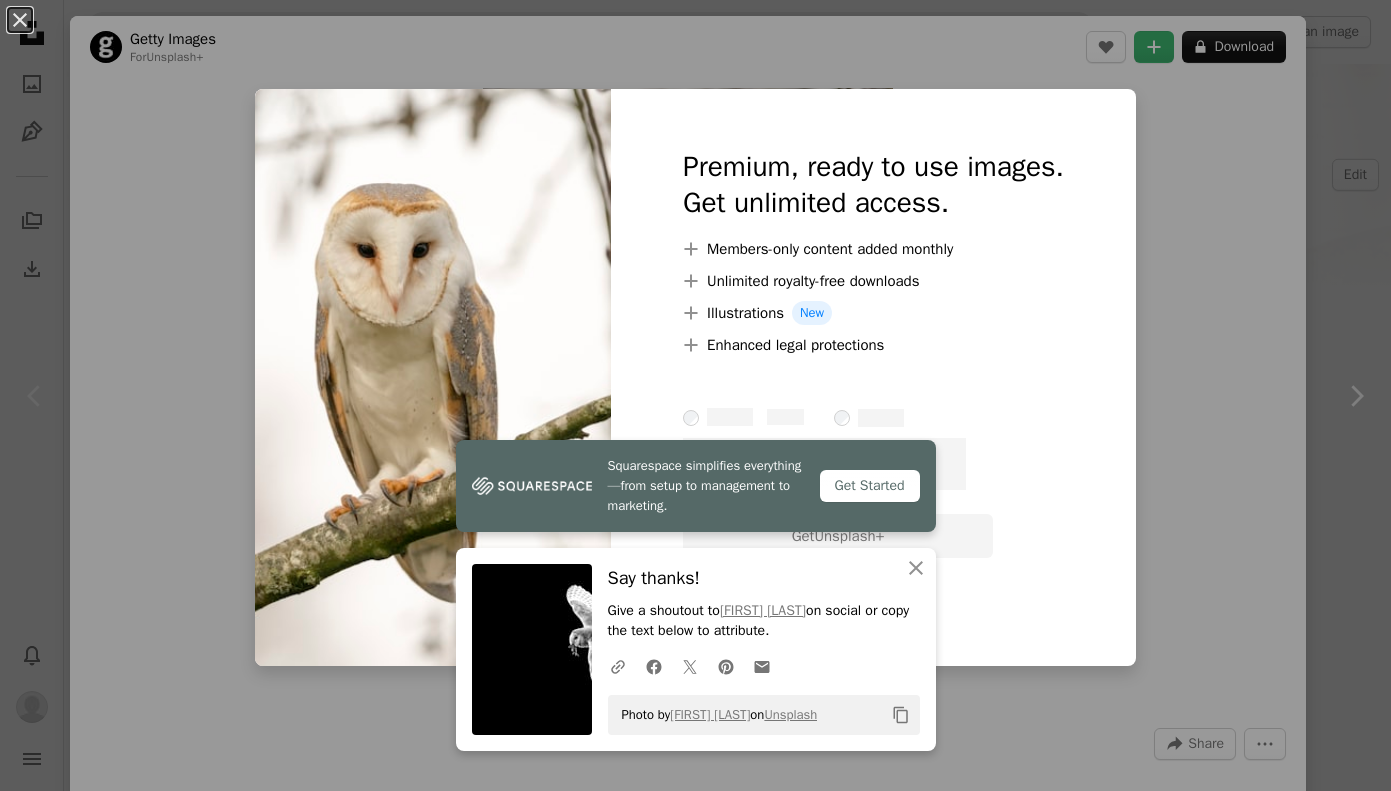 scroll, scrollTop: 0, scrollLeft: 0, axis: both 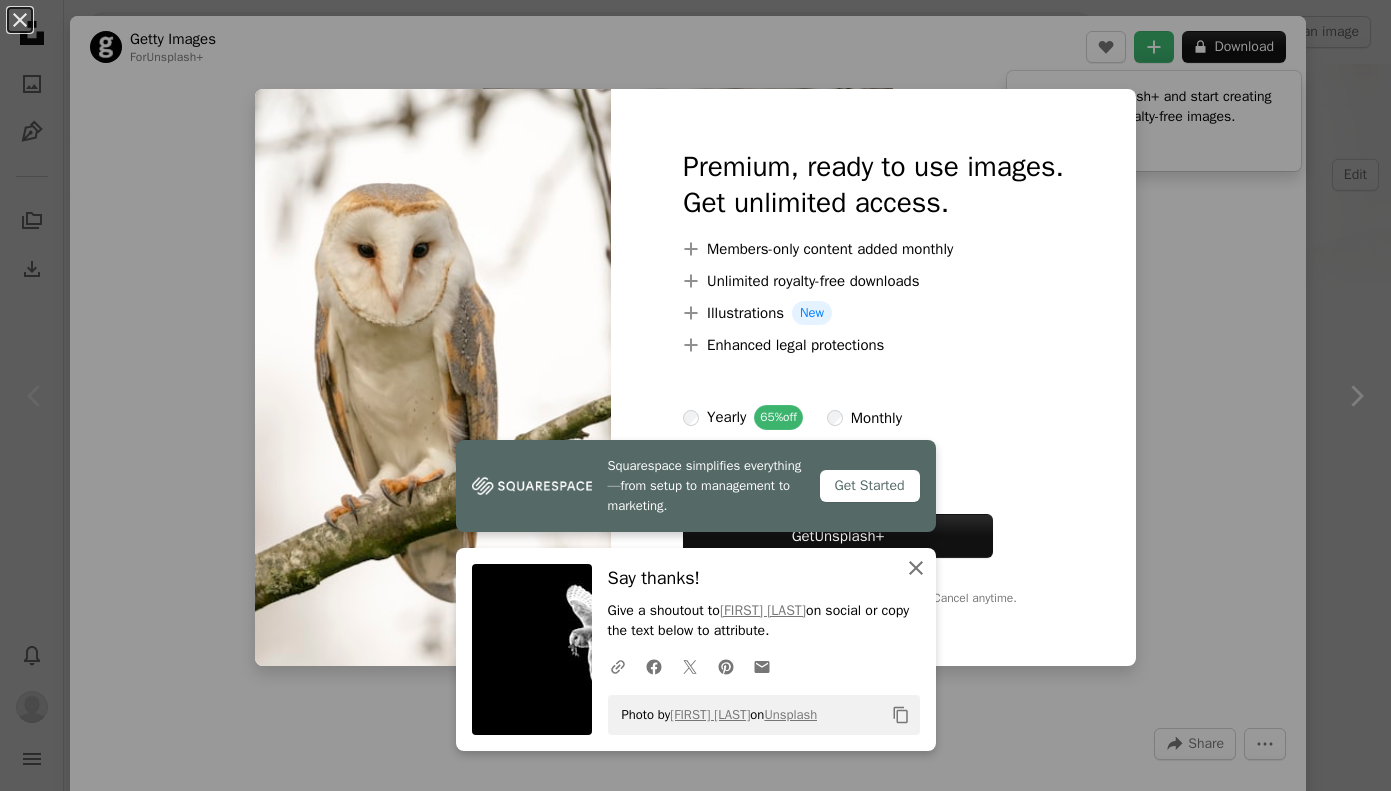 click on "An X shape" 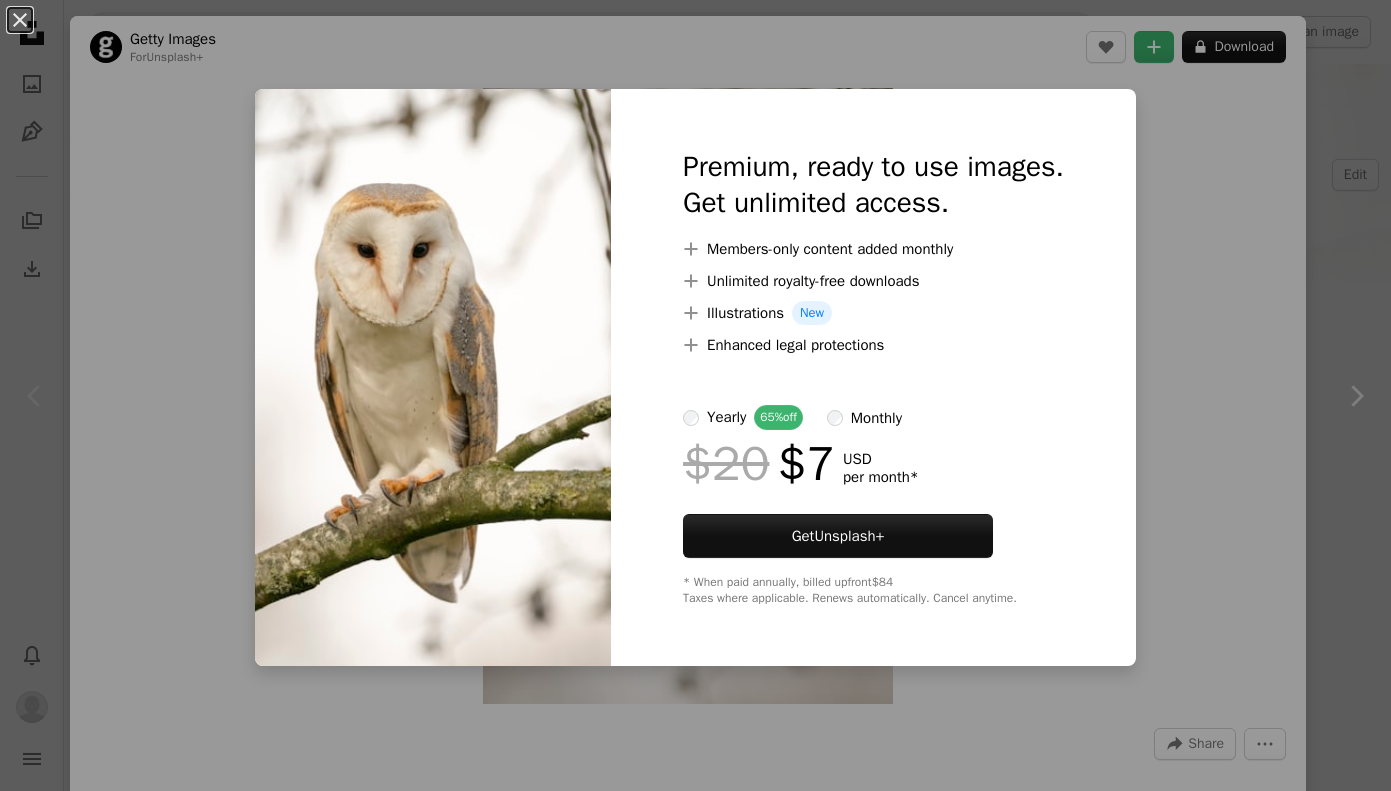 click on "An X shape Premium, ready to use images. Get unlimited access. A plus sign Members-only content added monthly A plus sign Unlimited royalty-free downloads A plus sign Illustrations  New A plus sign Enhanced legal protections yearly 65%  off monthly $20   $7 USD per month * Get  Unsplash+ * When paid annually, billed upfront  $84 Taxes where applicable. Renews automatically. Cancel anytime." at bounding box center [695, 395] 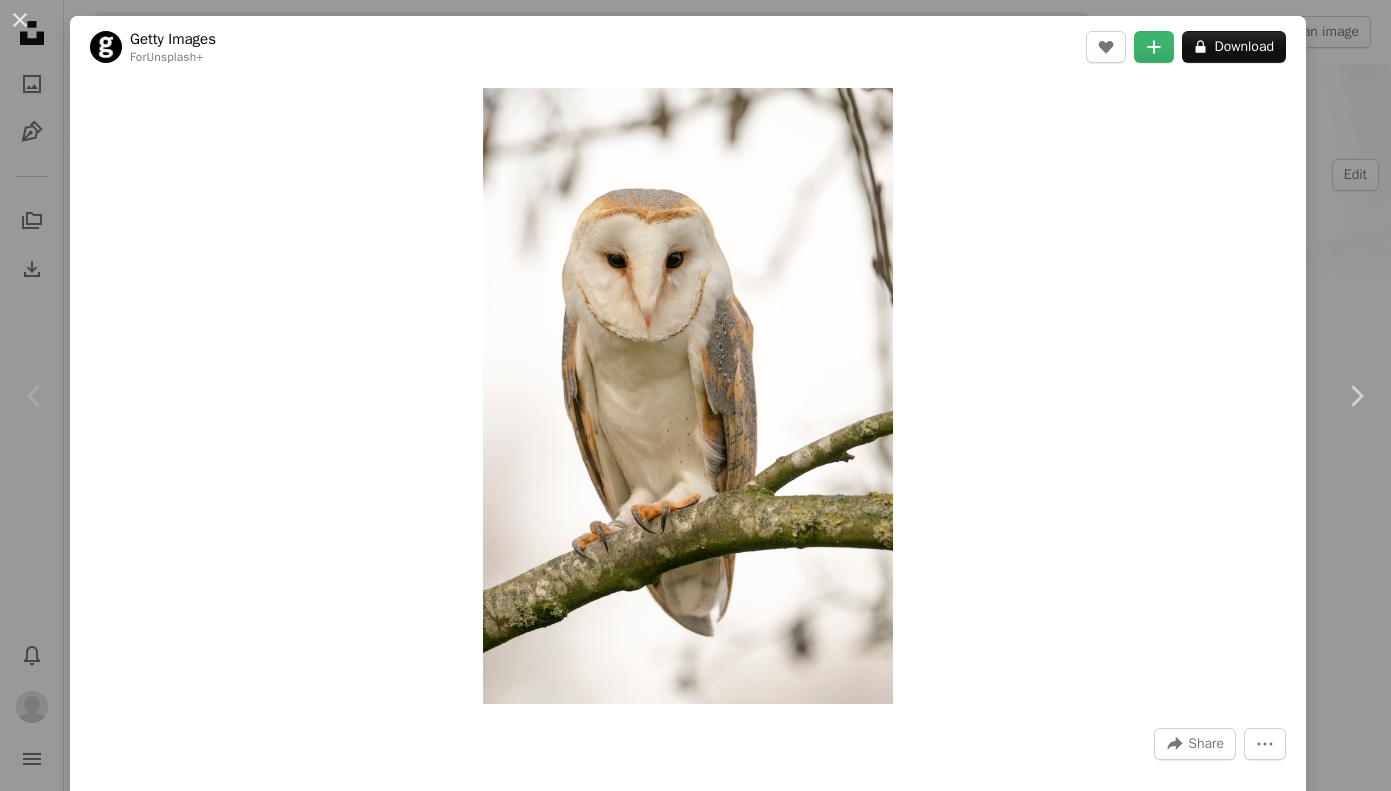 click on "For Unsplash+ A heart A plus sign A lock Download Zoom in A forward-right arrow Share More Actions Calendar outlined Published on [MONTH] [DAY], [YEAR] Safety Licensed under the Unsplash+ License portrait animal bird photography owl netherlands feather vertical barn owl no people animal wildlife beak bird of prey animals in the wild animals hunting Related images Plus sign for Unsplash+ A heart A plus sign Getty Images For Unsplash+ A lock Download Plus sign for Unsplash+ A heart A plus sign Getty Images For Unsplash+ A lock Download Plus sign for Unsplash+ A heart A plus sign Getty Images For Unsplash+ A lock Download Plus sign for Unsplash+ A heart A plus sign Getty Images For Unsplash+ A lock Download Plus sign for Unsplash+ A heart A plus sign Getty Images For Unsplash+ A lock Download Plus sign for Unsplash+ A heart A plus sign [FIRST] [LAST] For Unsplash+ A lock Download Plus sign for Unsplash+ A heart A plus sign Getty Images For Unsplash+ For" at bounding box center (695, 395) 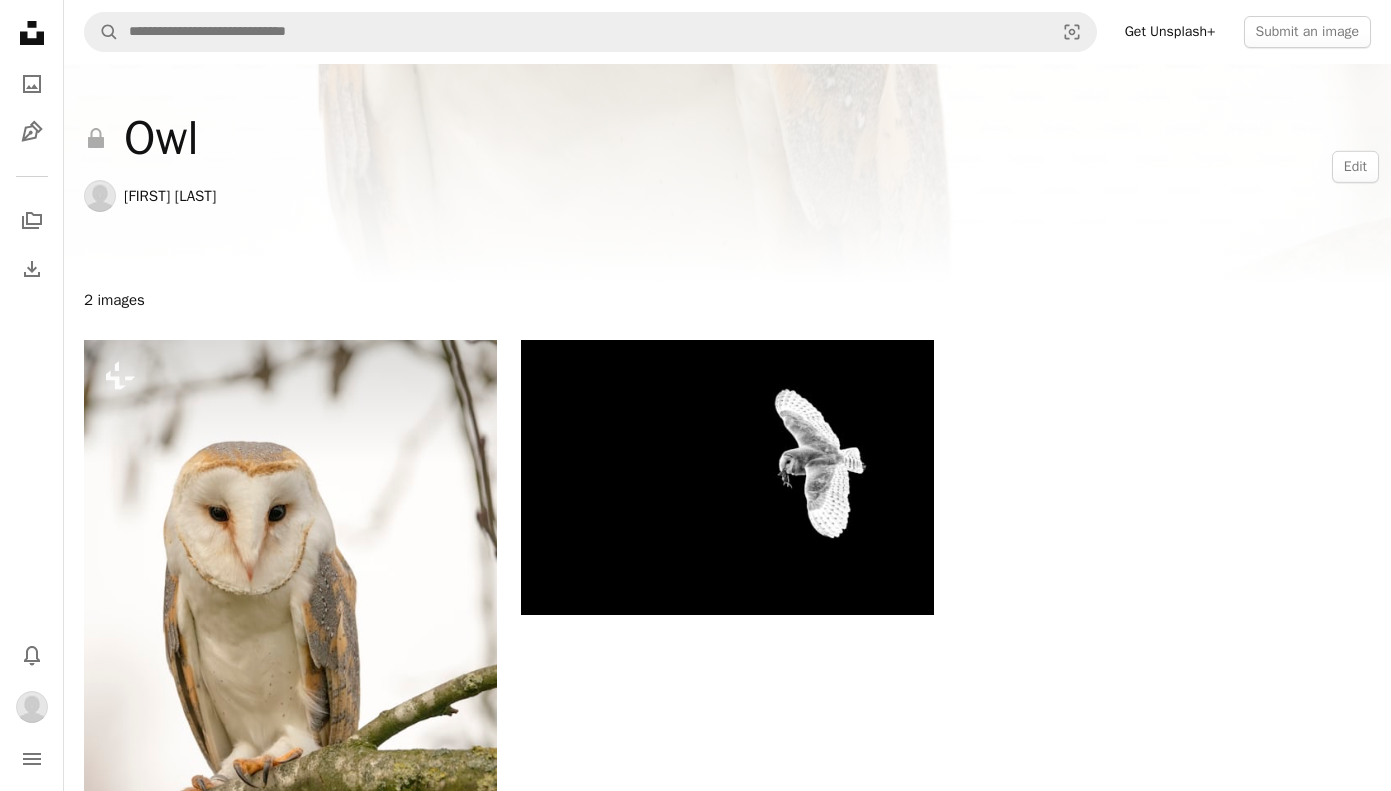 scroll, scrollTop: 0, scrollLeft: 0, axis: both 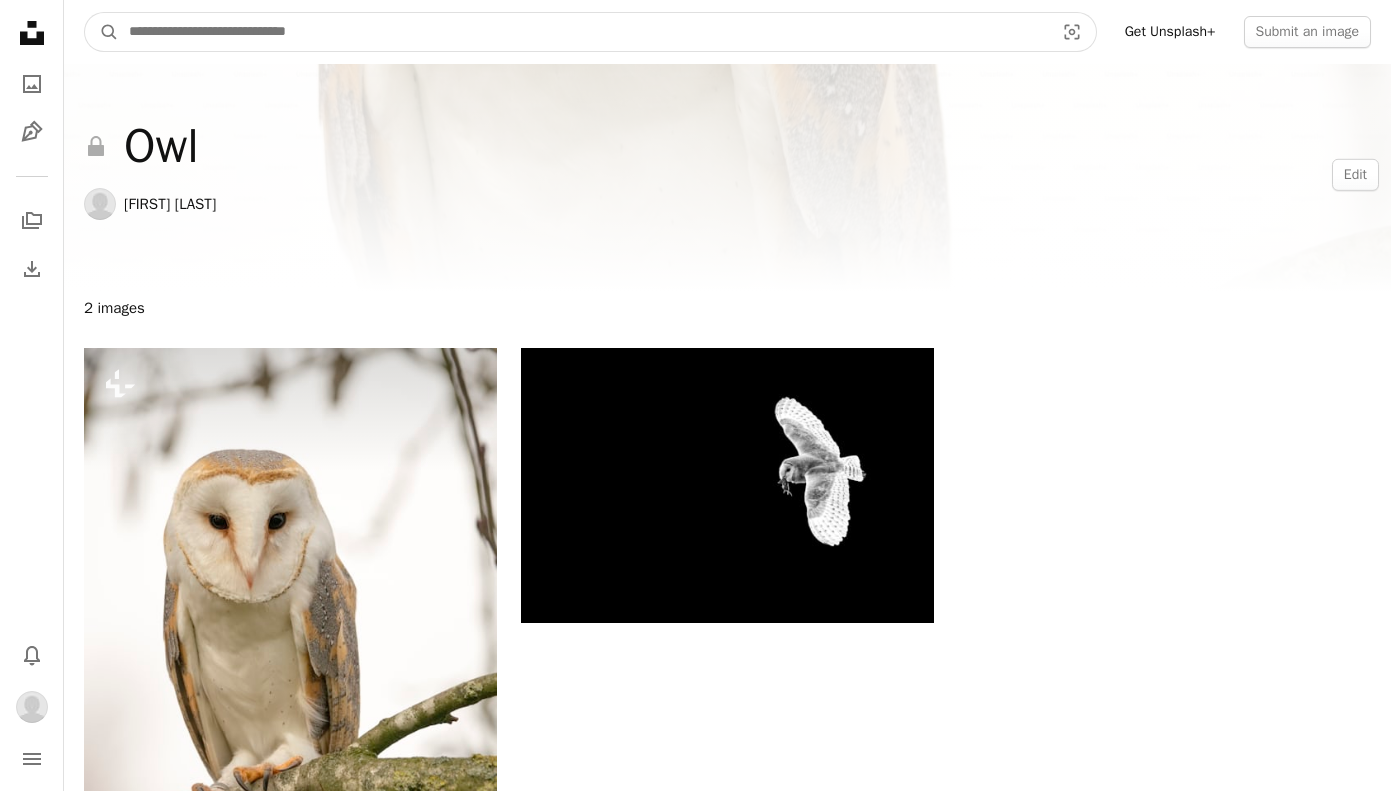 click at bounding box center [583, 32] 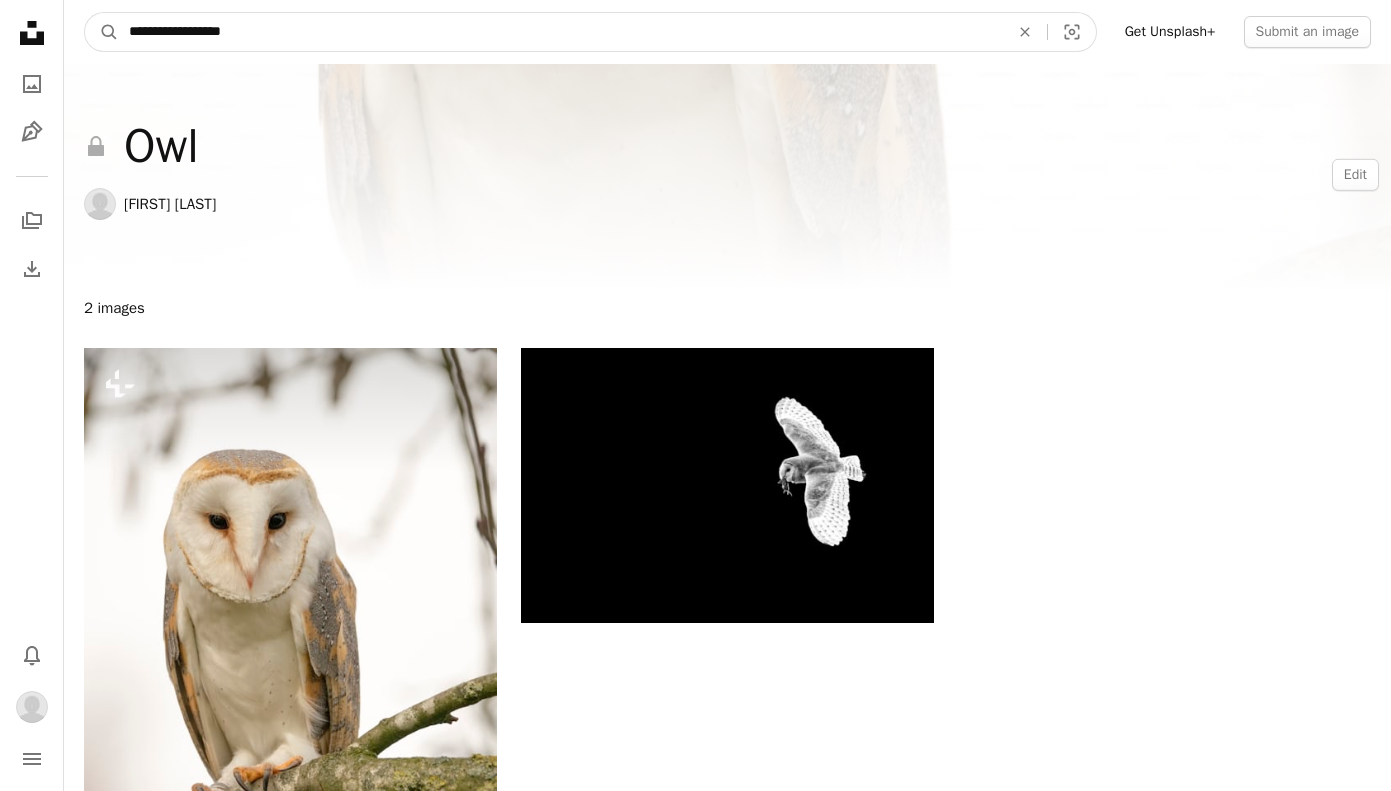 type on "**********" 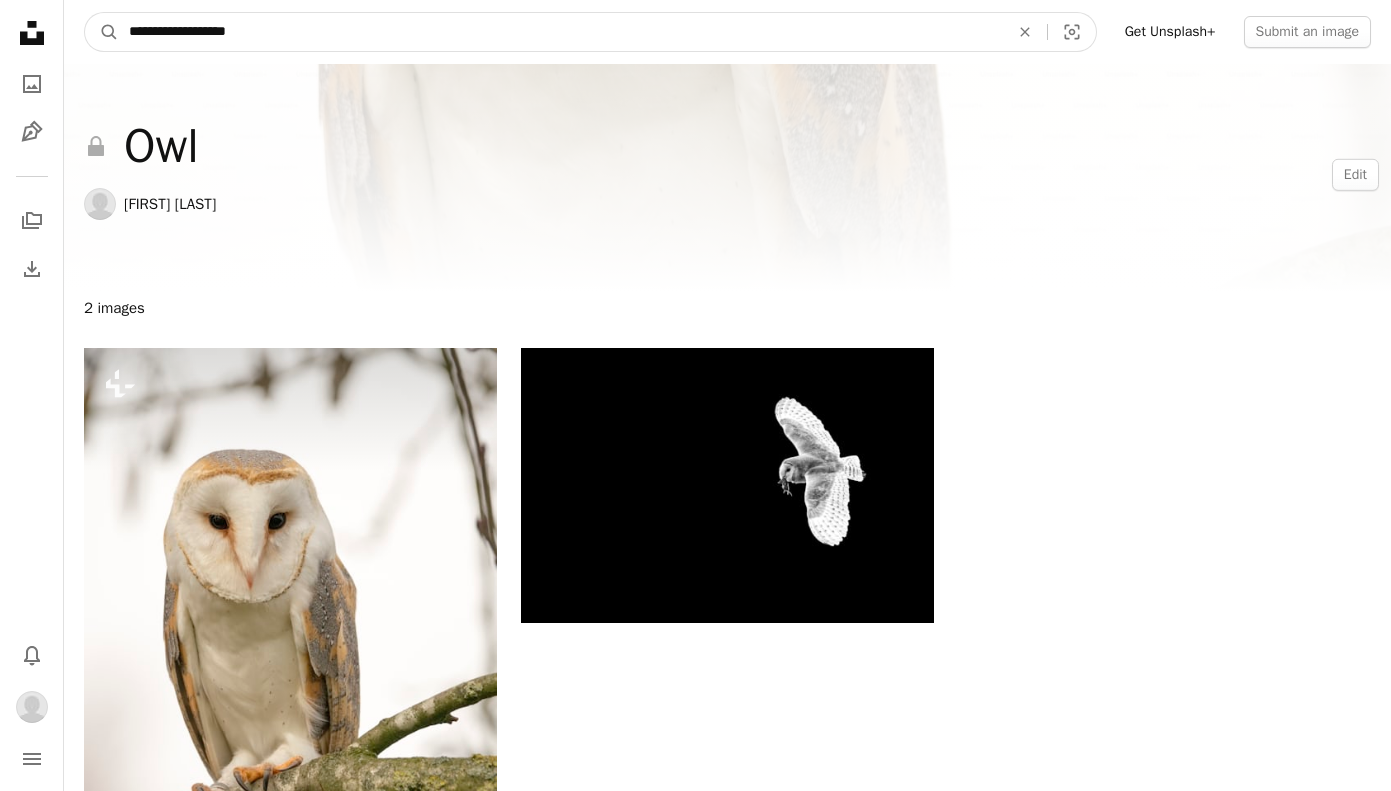 click on "A magnifying glass" at bounding box center [102, 32] 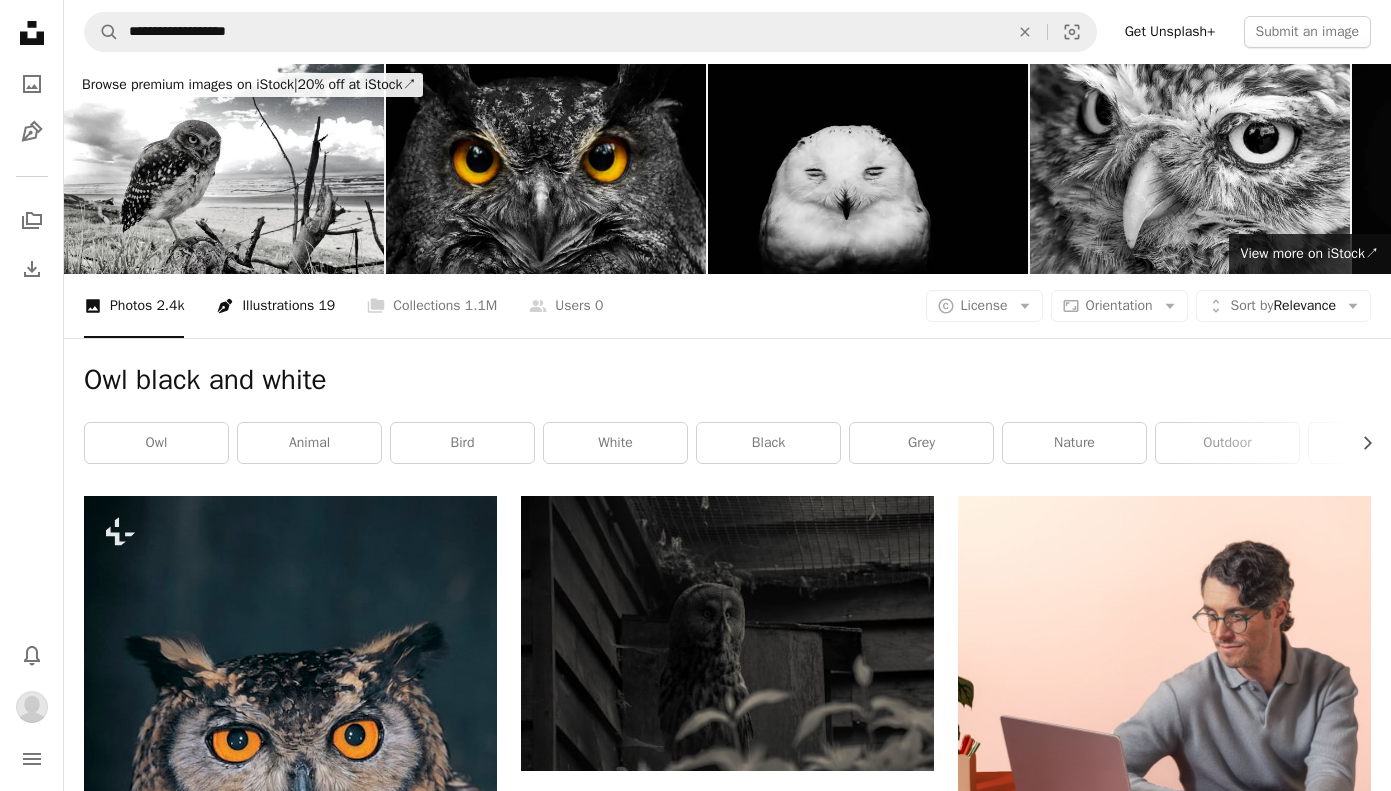 scroll, scrollTop: 0, scrollLeft: 0, axis: both 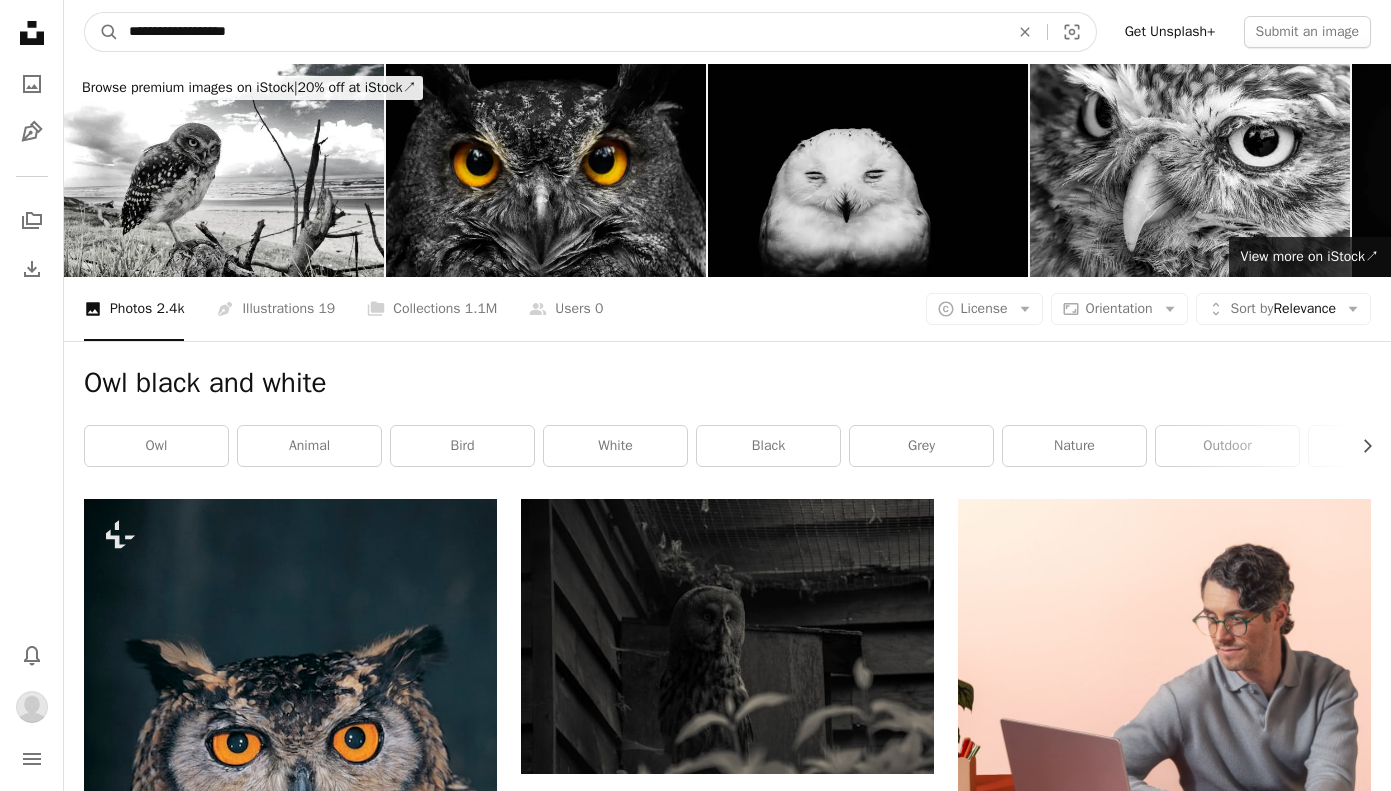 click on "**********" at bounding box center (561, 32) 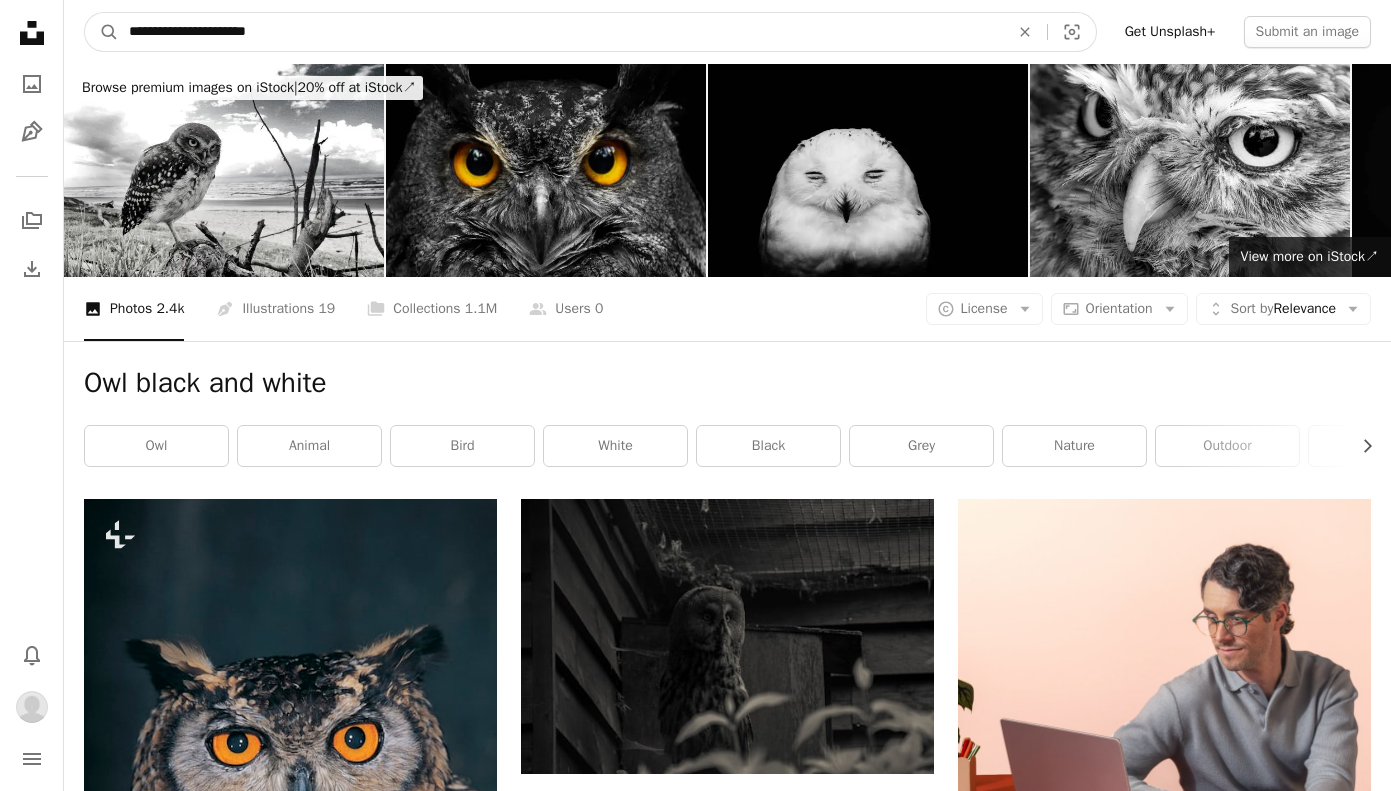 type on "**********" 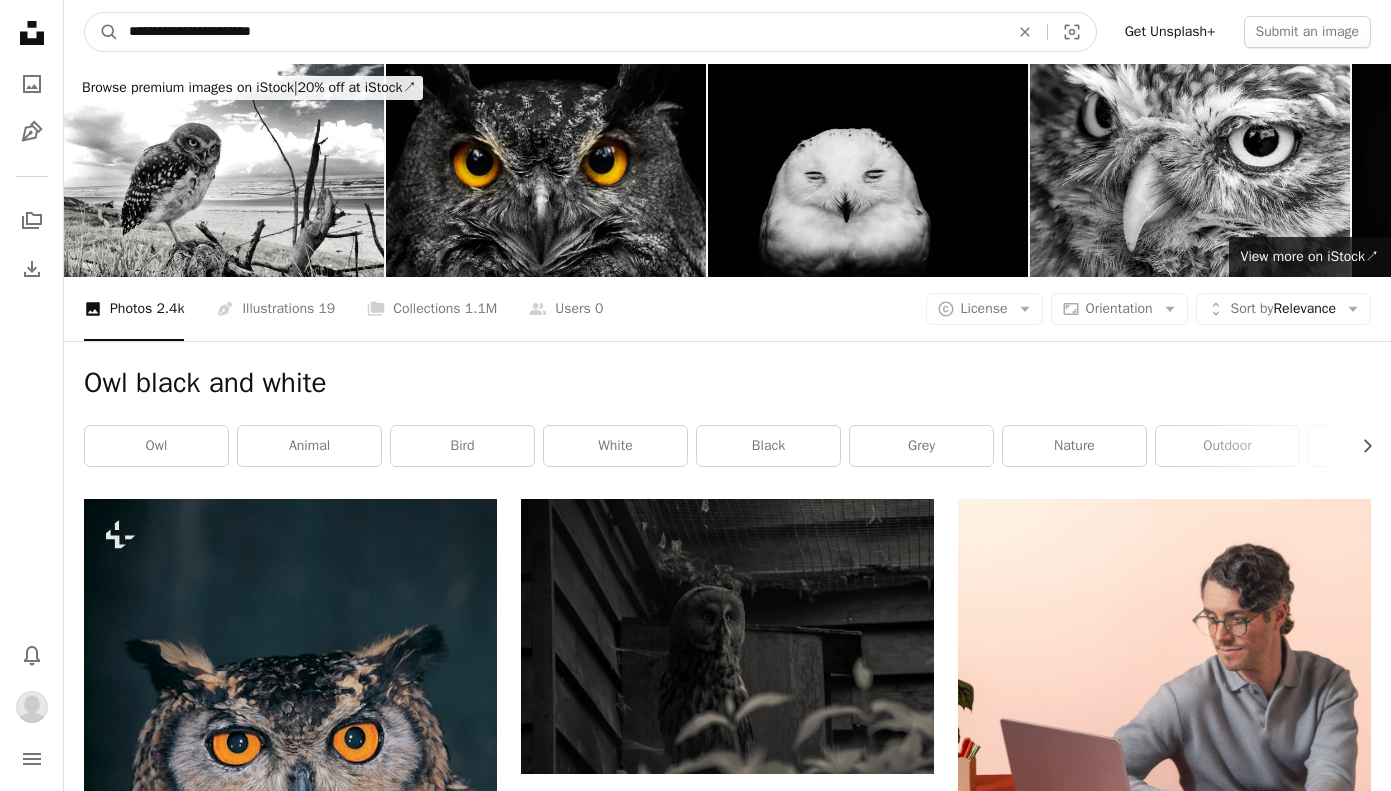 click on "A magnifying glass" at bounding box center (102, 32) 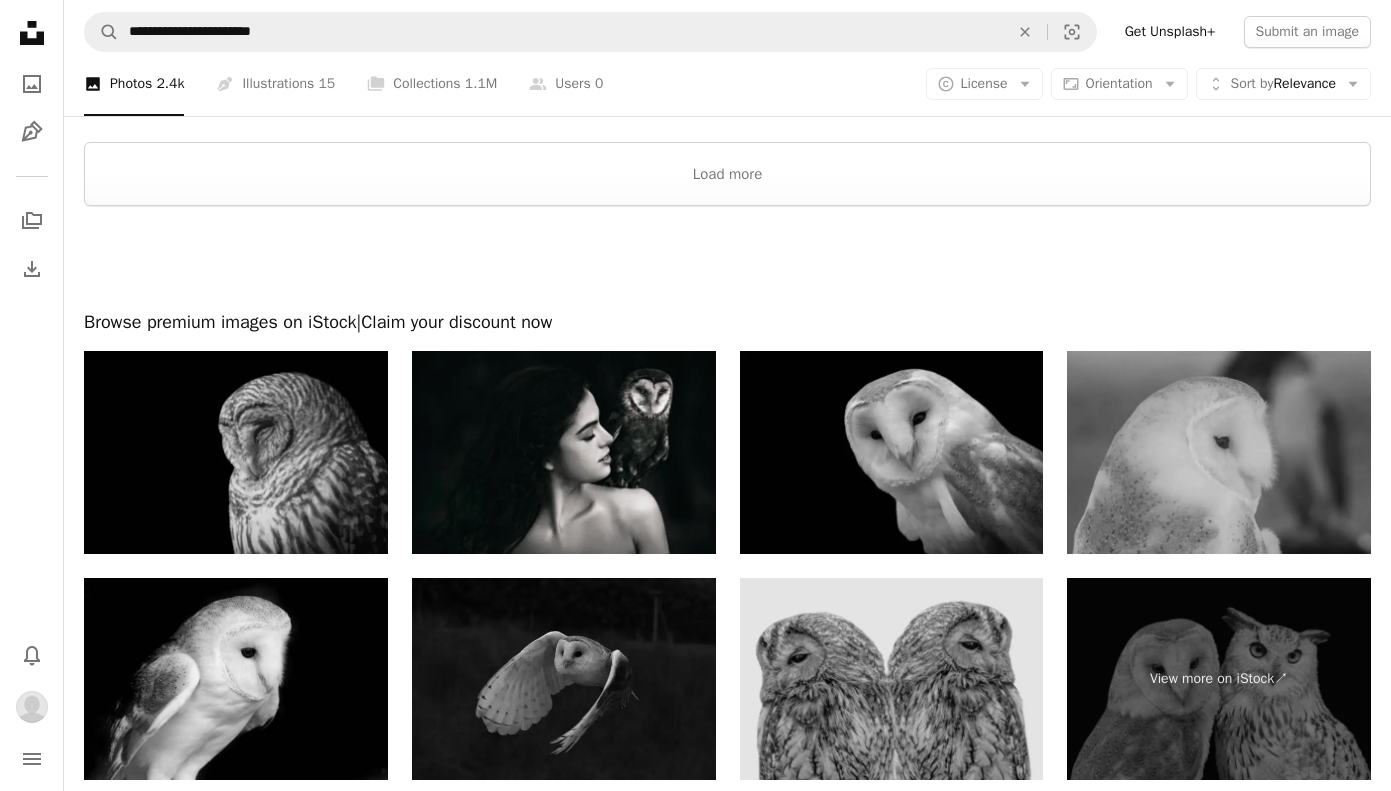 scroll, scrollTop: 4004, scrollLeft: 0, axis: vertical 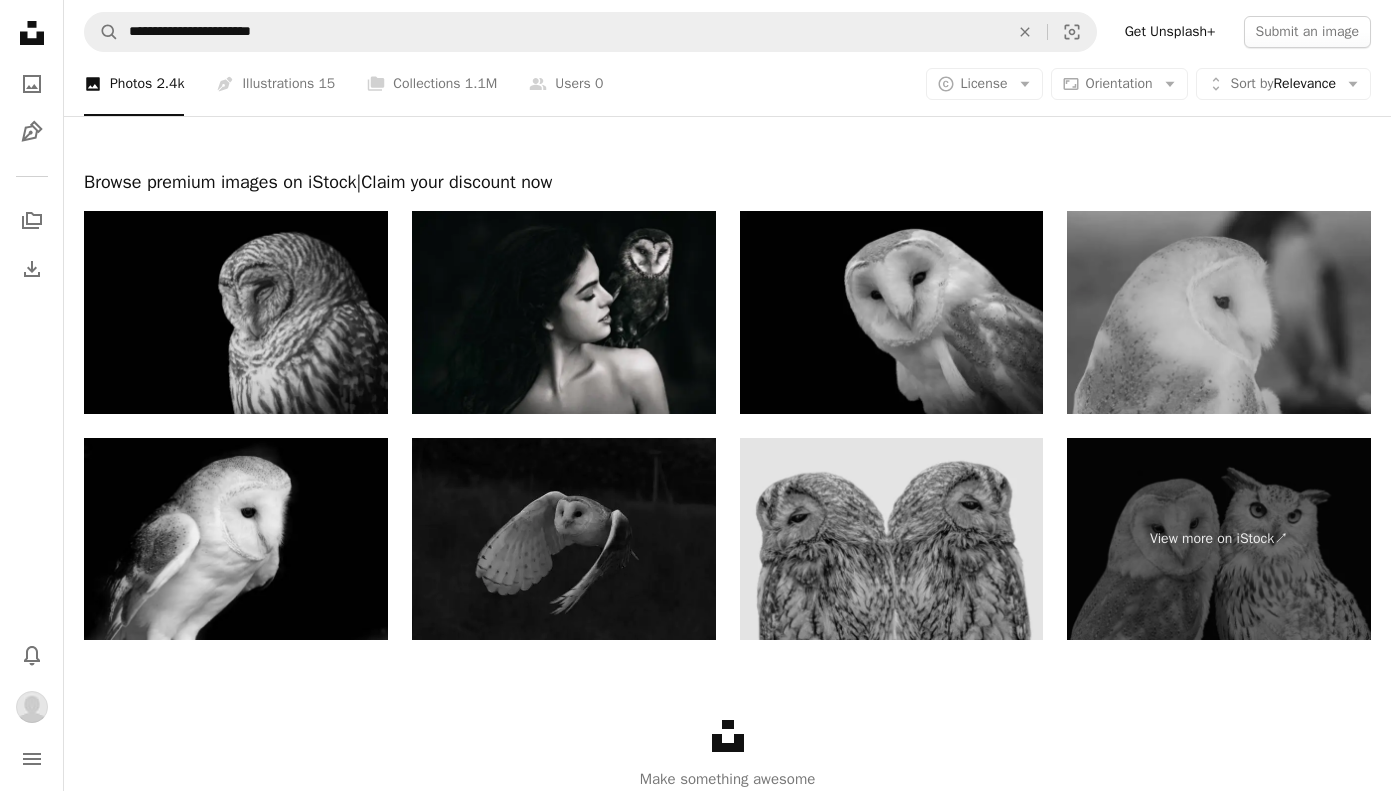 click at bounding box center [564, 539] 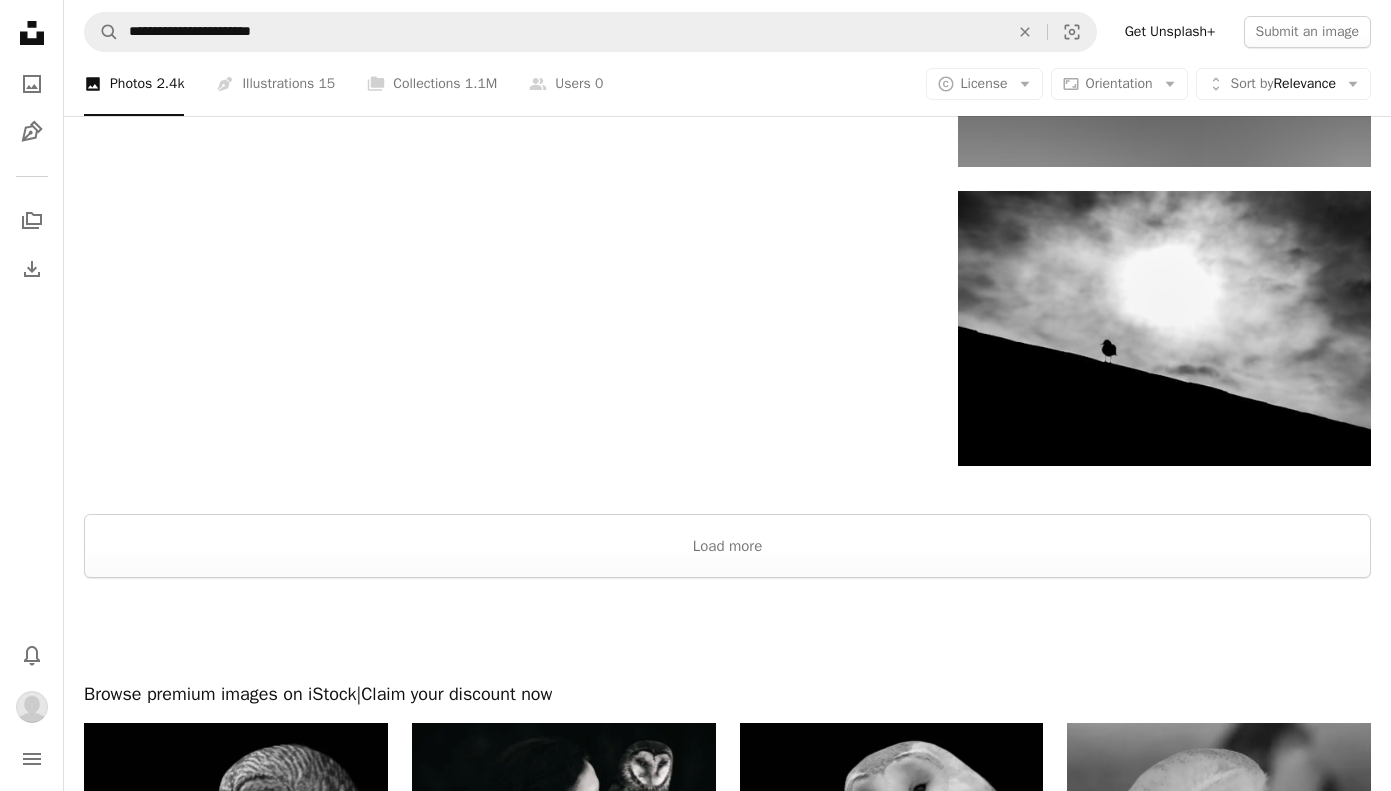 scroll, scrollTop: 3490, scrollLeft: 0, axis: vertical 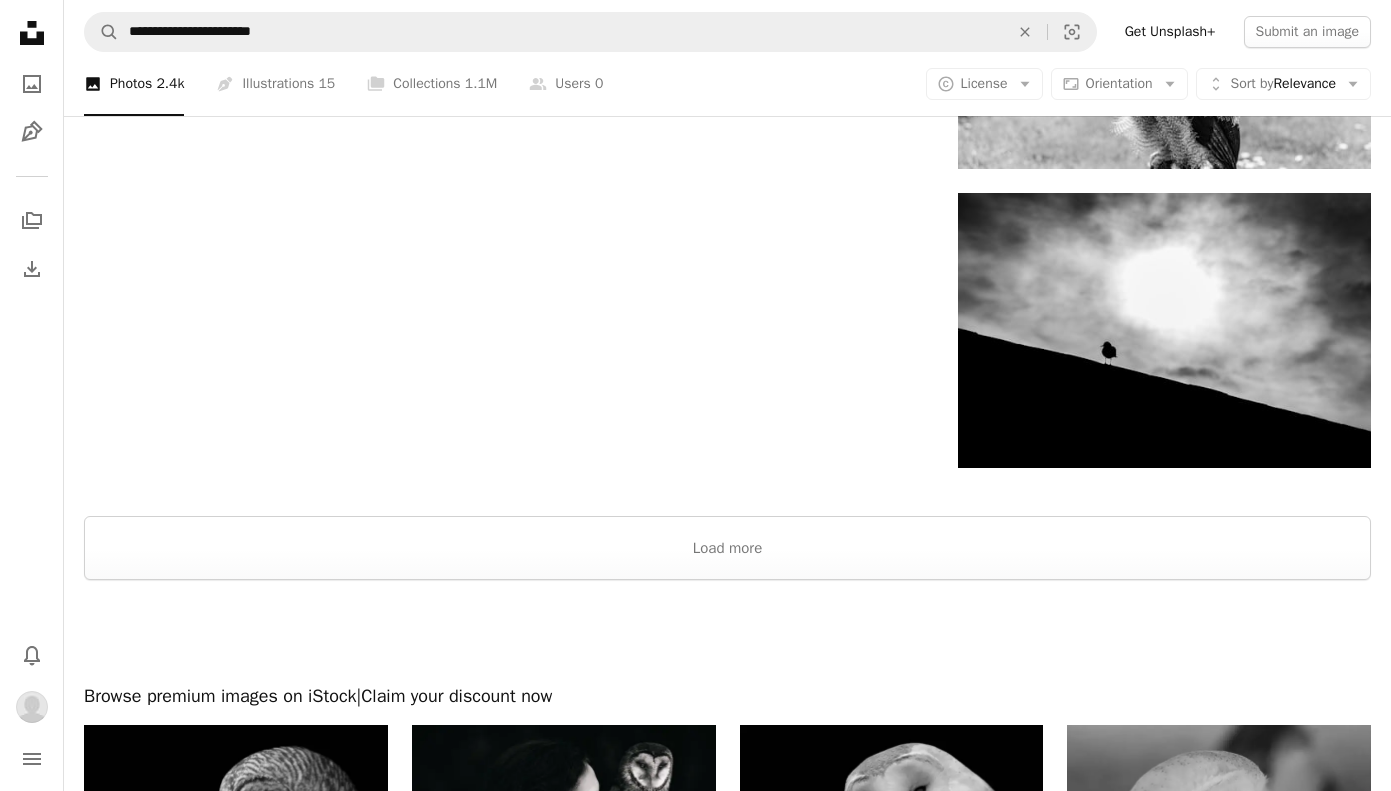 click at bounding box center (727, 632) 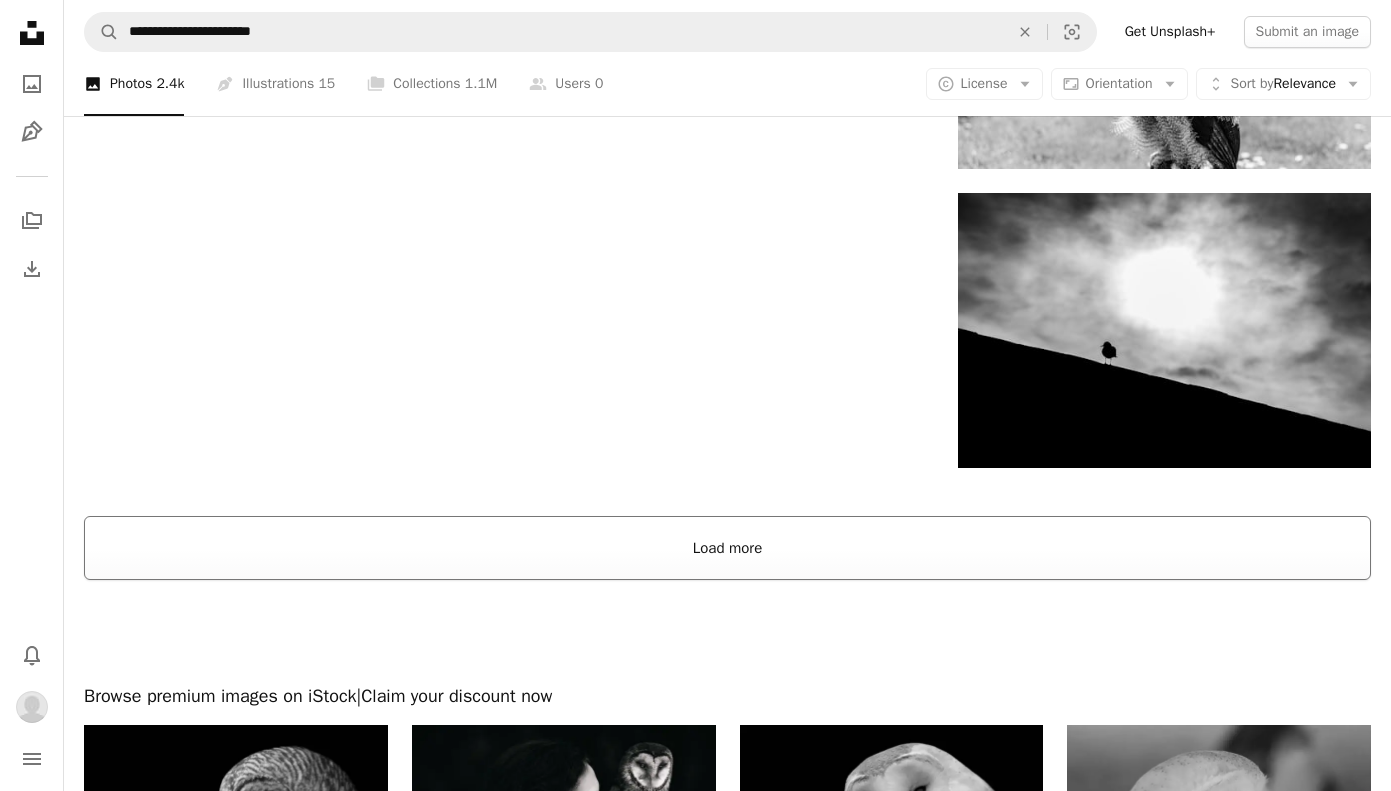click on "Load more" at bounding box center [727, 548] 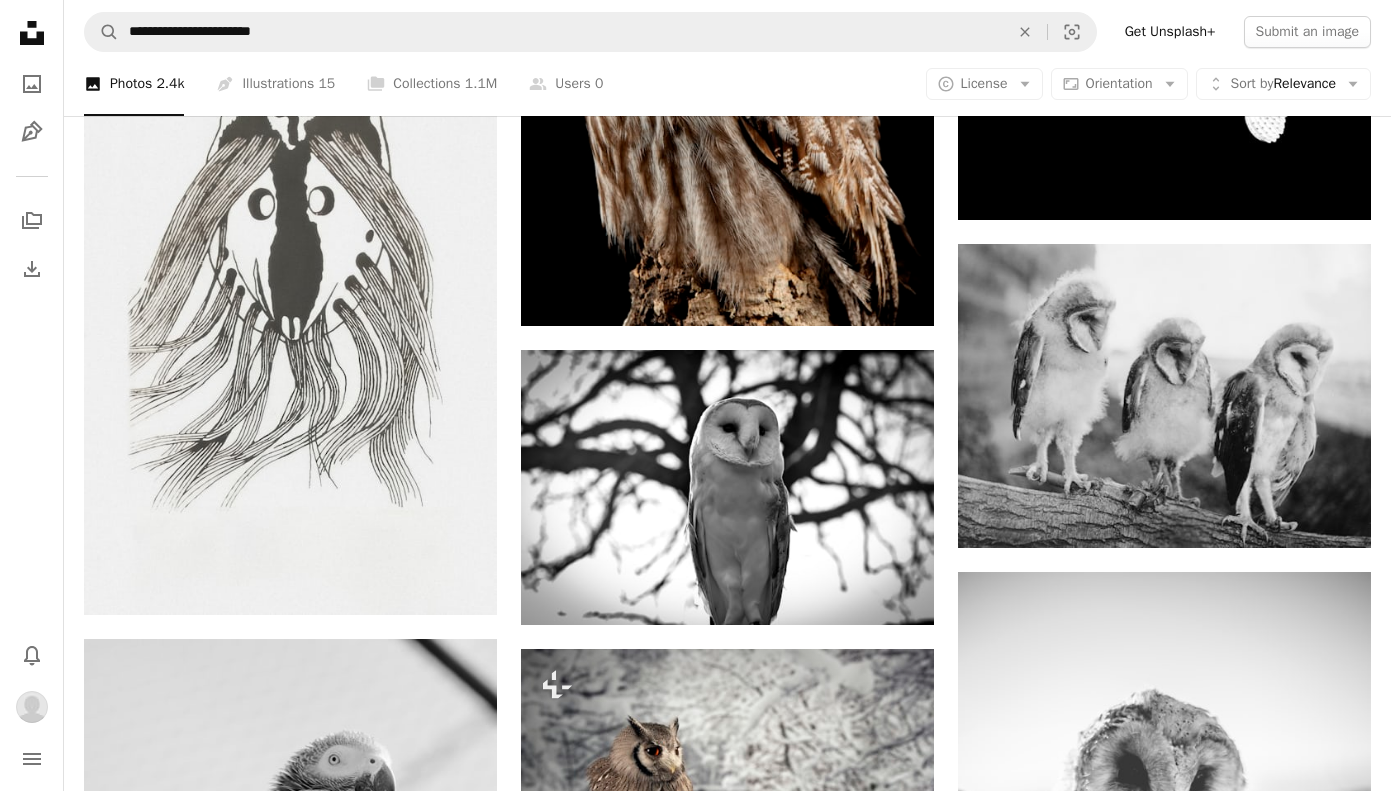 scroll, scrollTop: 354, scrollLeft: 0, axis: vertical 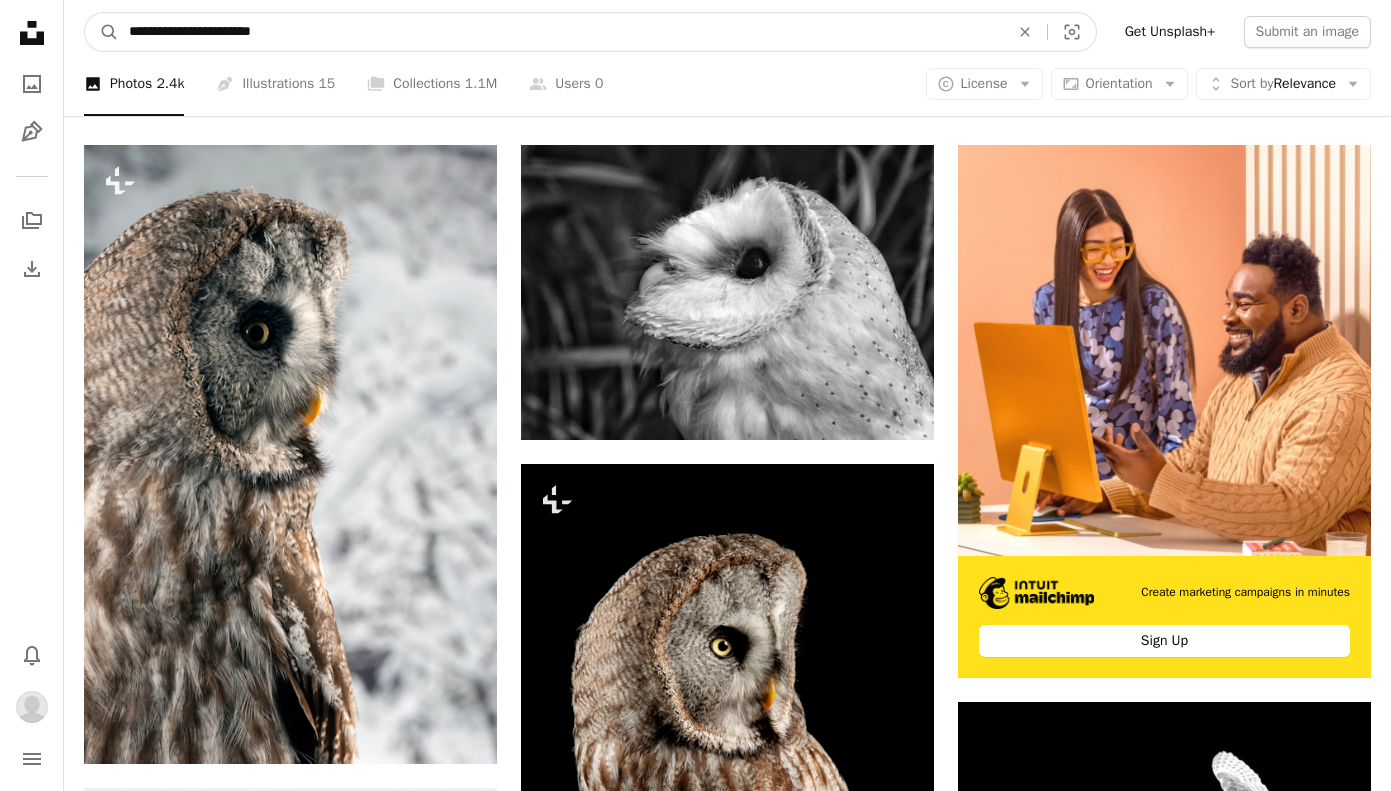 drag, startPoint x: 313, startPoint y: 34, endPoint x: 39, endPoint y: 35, distance: 274.00183 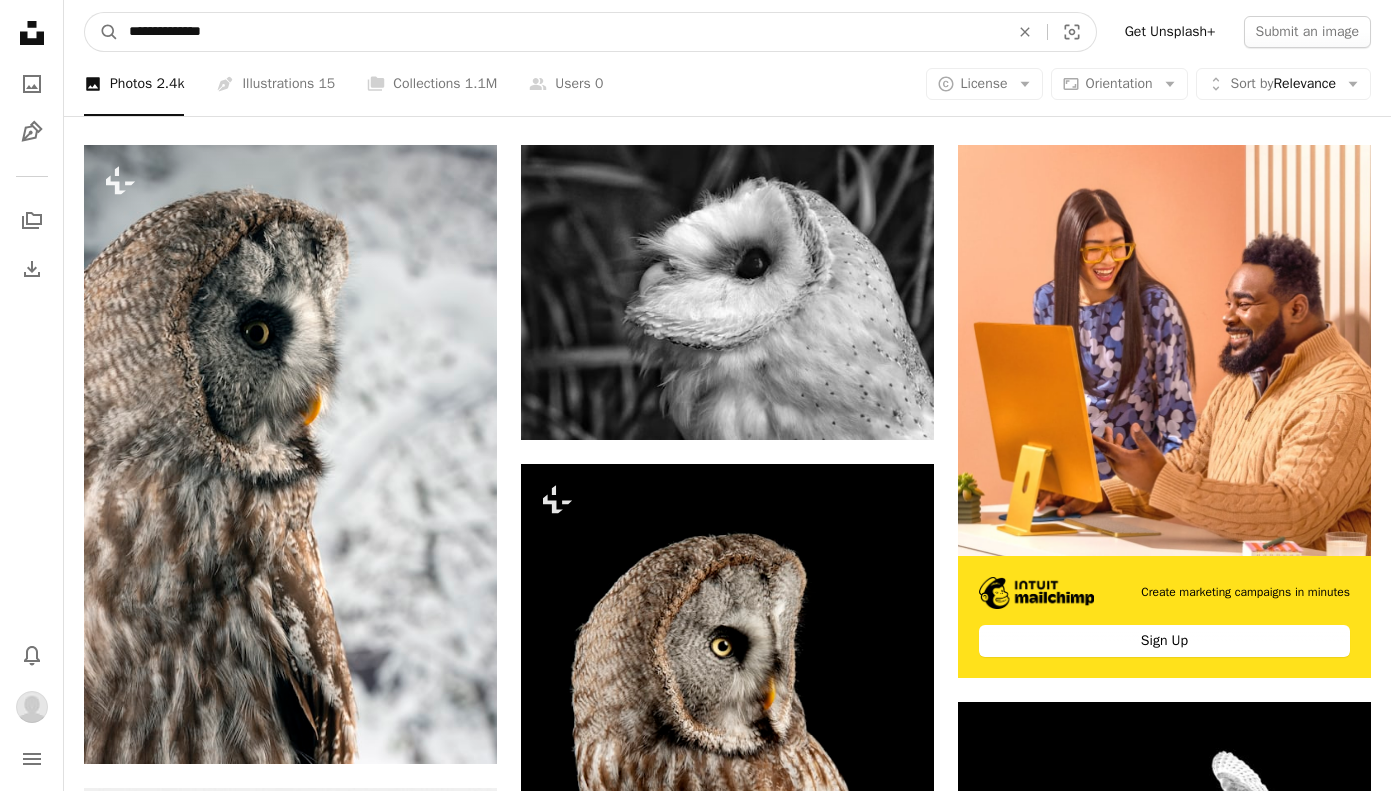 type on "**********" 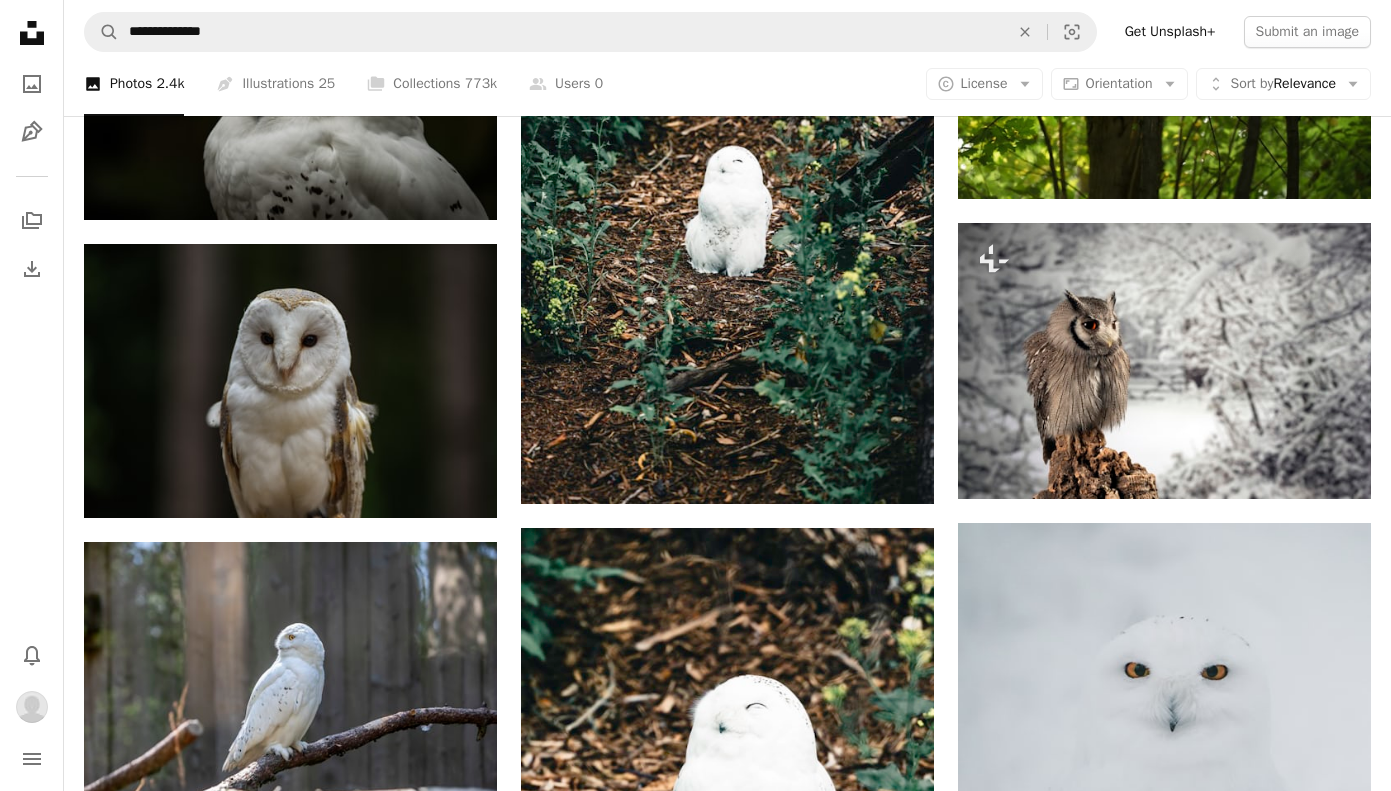 scroll, scrollTop: 6388, scrollLeft: 0, axis: vertical 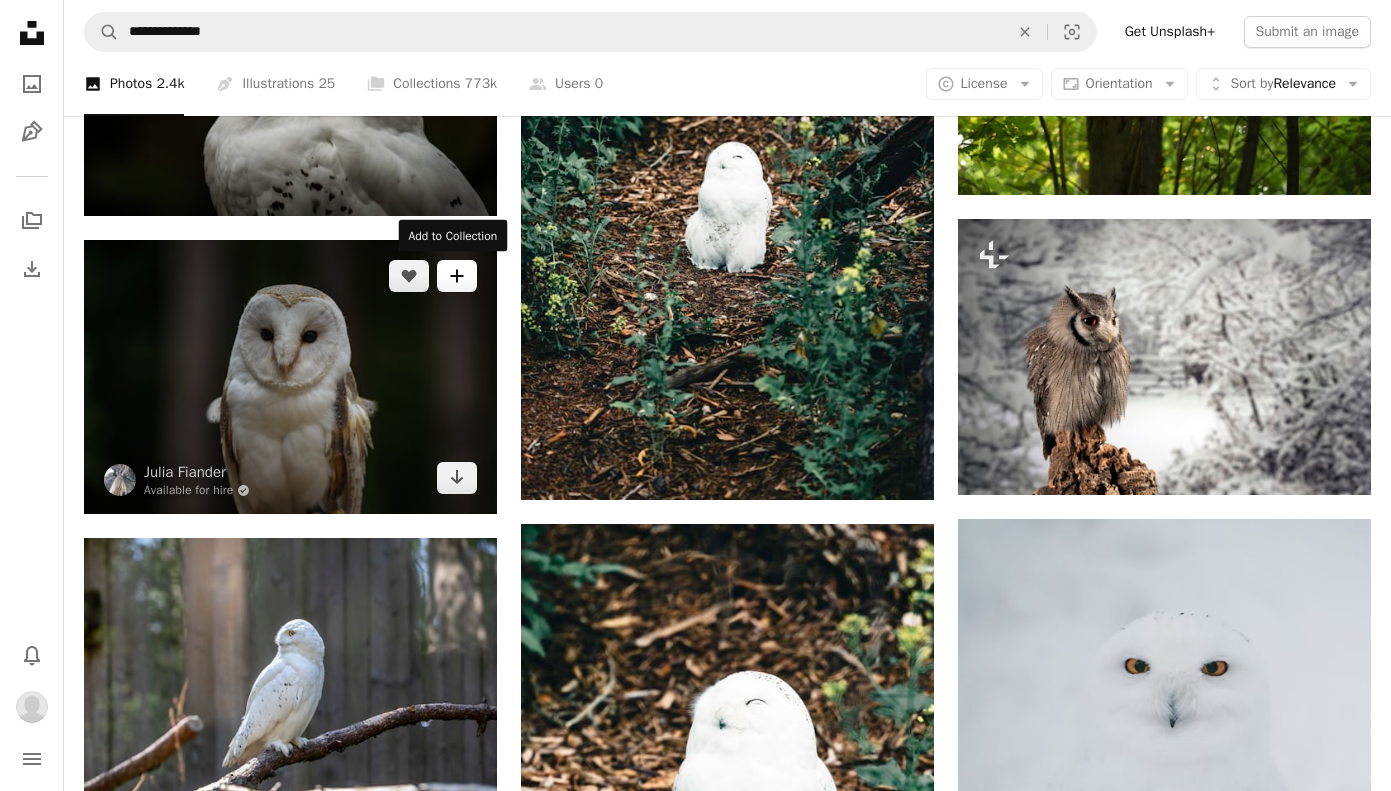 click on "A plus sign" 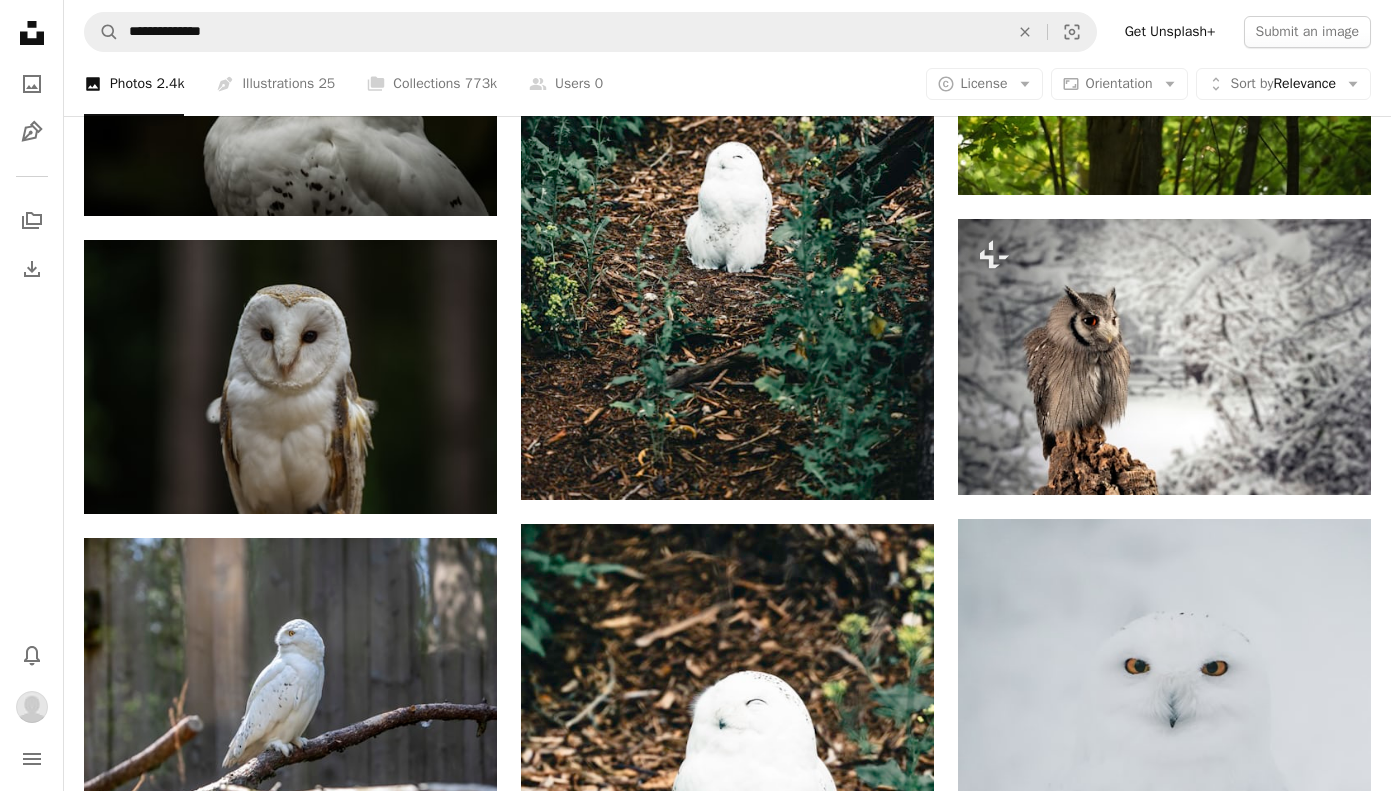 click on "A lock Owl" at bounding box center (851, 4522) 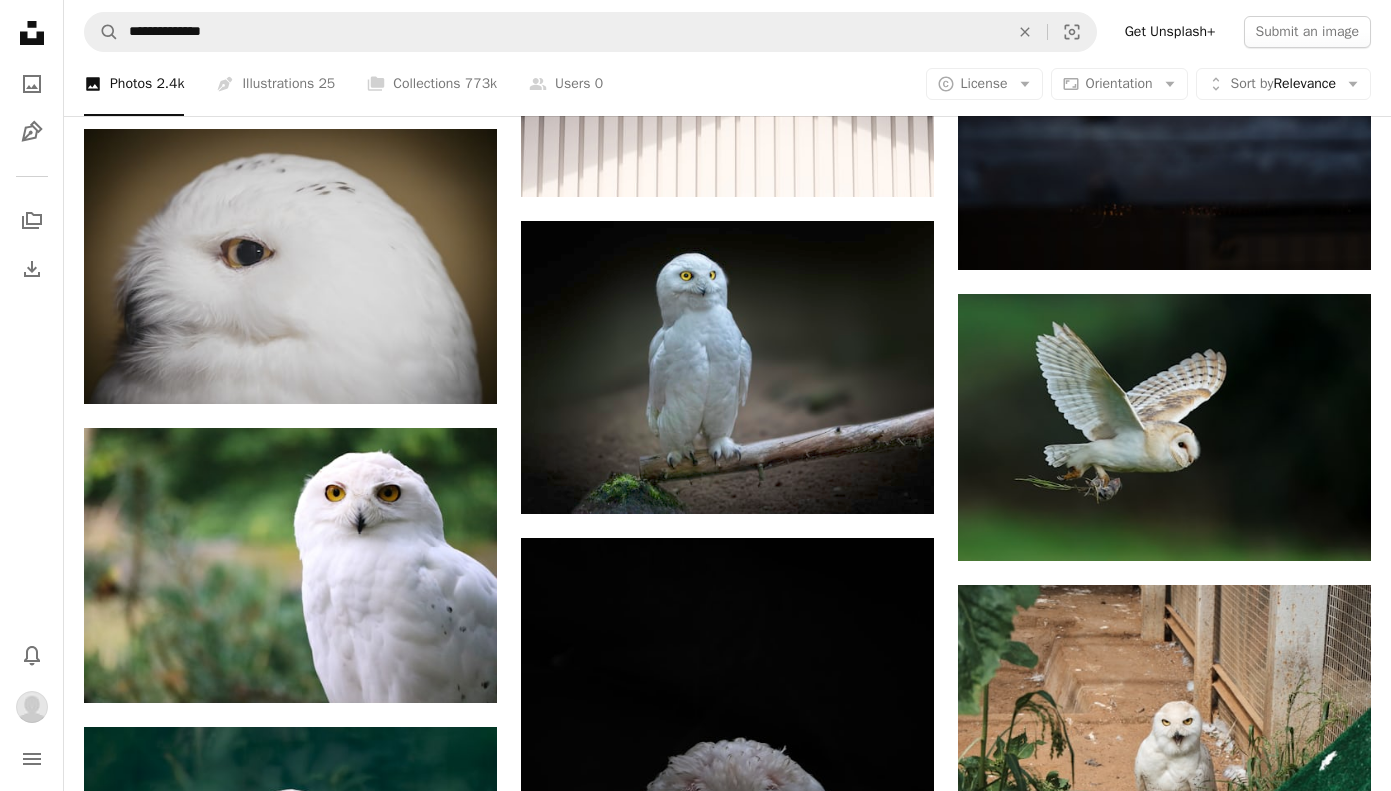 scroll, scrollTop: 10341, scrollLeft: 0, axis: vertical 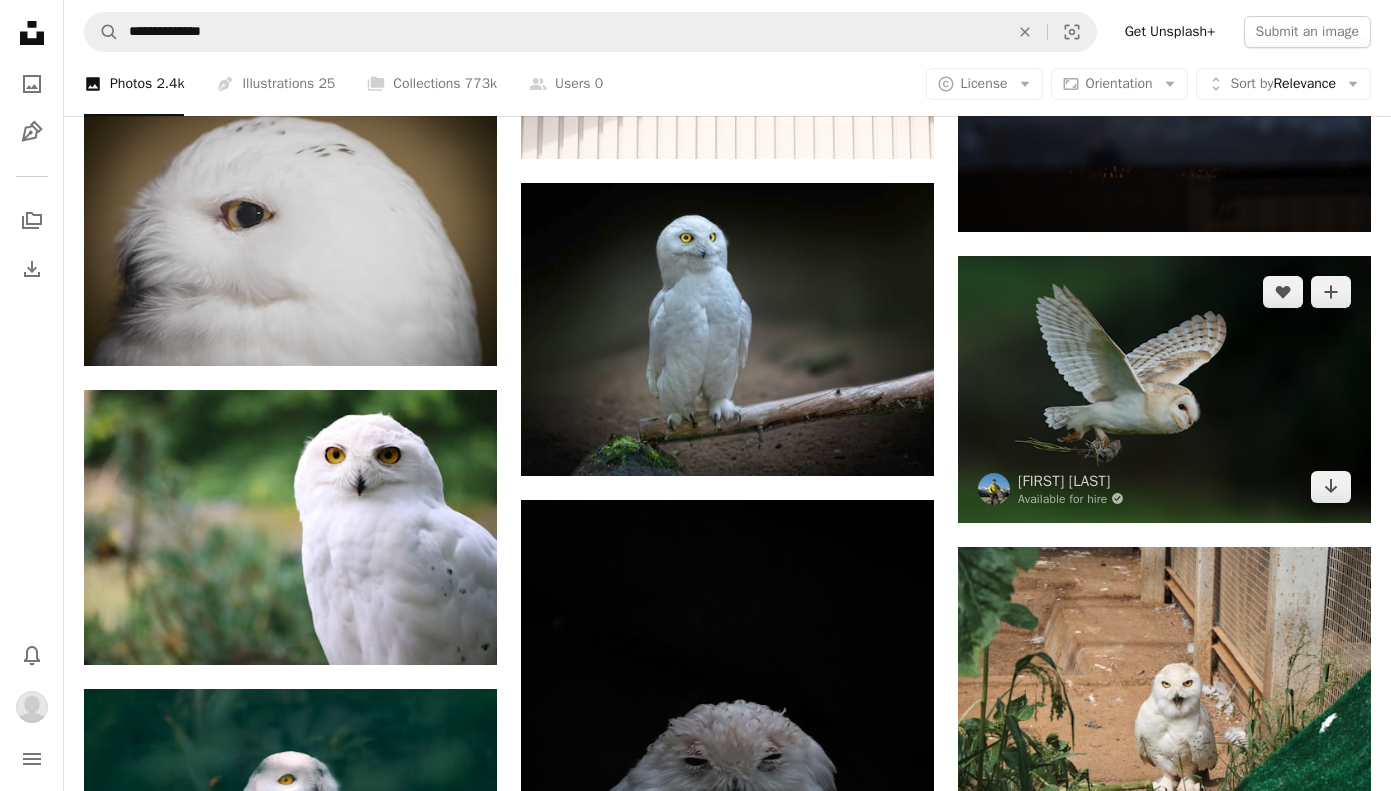 click at bounding box center [1164, 389] 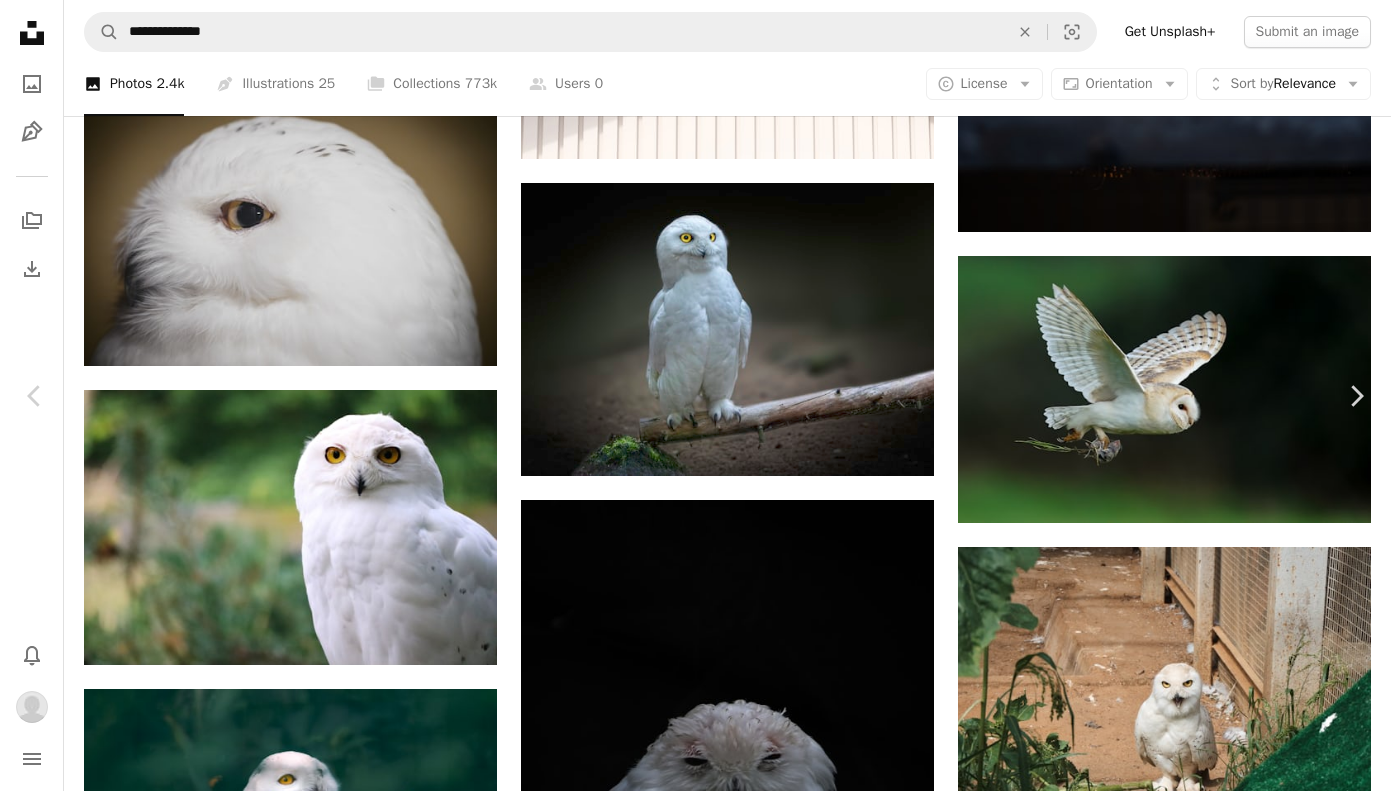 click on "Available for hire A checkmark inside of a circle A heart A plus sign Download Chevron down Zoom in Views 3,464,291 Downloads 6,298 Featured in Animals , Nature A forward-right arrow Share Info icon Info More Actions Barn Owl in flight with prey, a freshly caught vole. A map marker [CITY], [STATE] Calendar outlined Published on [MONTH] [DAY], [YEAR] Camera SONY, ILCE-9 Safety Free to use under the Unsplash License animal wildlife bird grey owl [CITY], [STATE] Browse premium related images on iStock | Save 20% with code UNSPLASH20 View more on iStock ↗ Related images A heart A plus sign Available for hire A checkmark inside of a circle Arrow pointing down Plus sign for Unsplash+ A heart A plus sign Getty Images For Unsplash+ A lock Download A heart A plus sign Available for hire A checkmark inside of a circle A heart" at bounding box center [695, 5351] 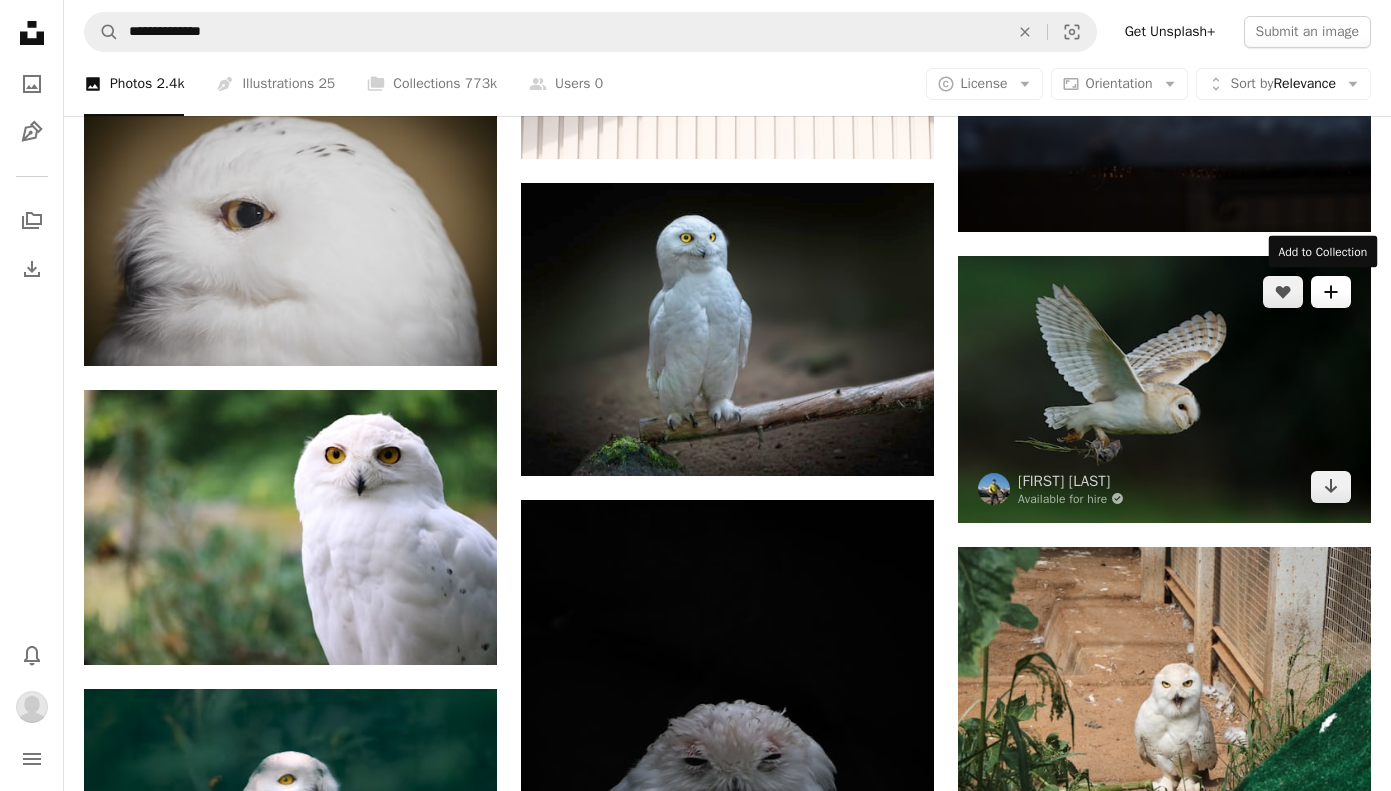 click on "A plus sign" 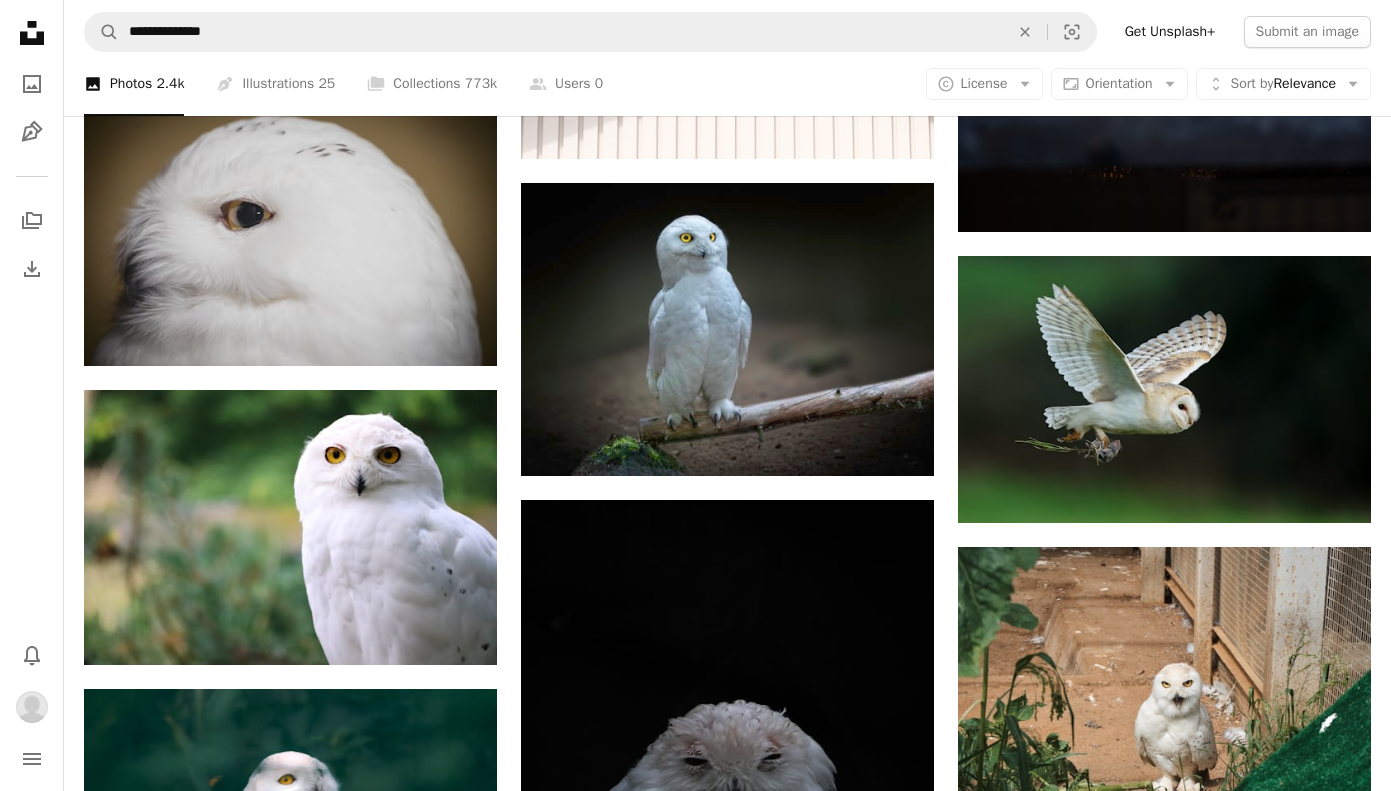 click on "3 photos" at bounding box center (862, 5272) 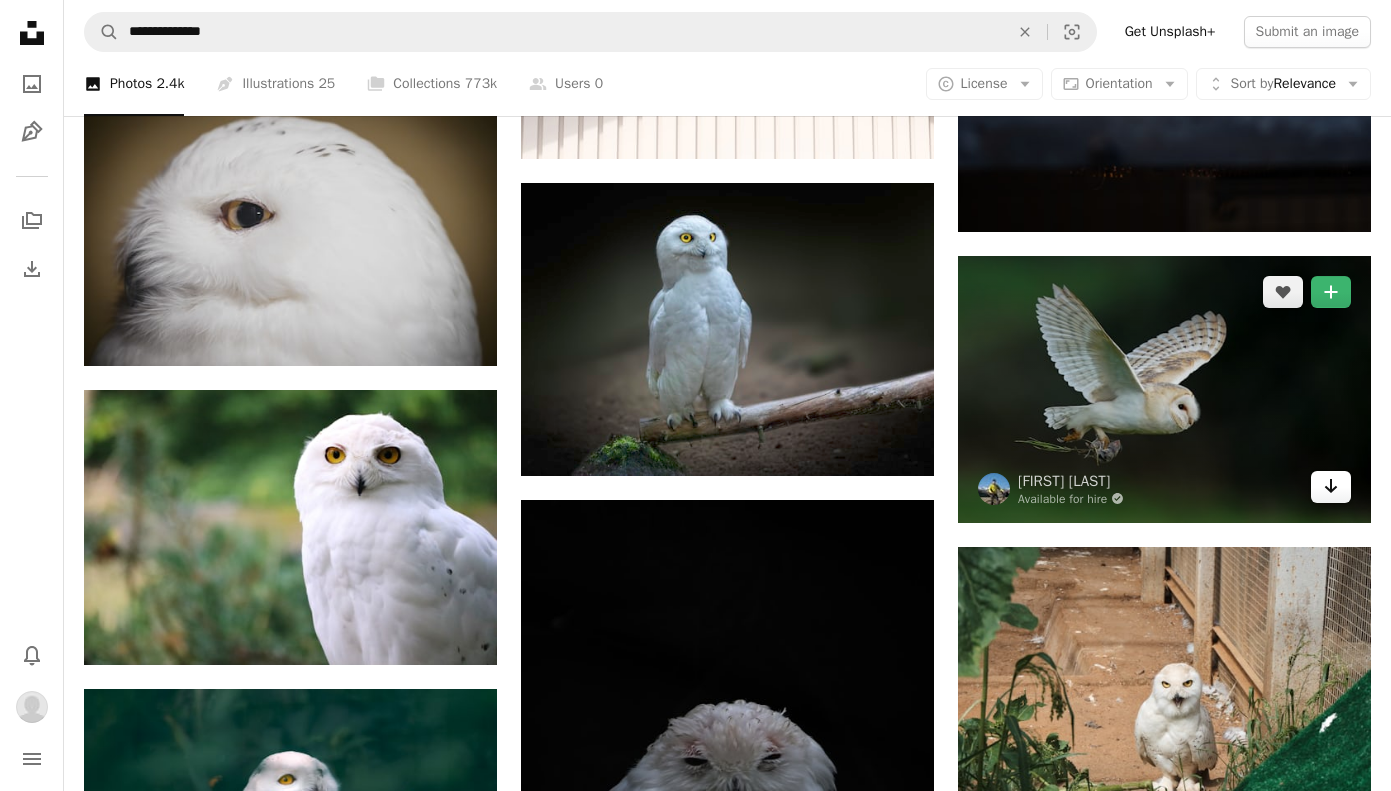 click on "Arrow pointing down" at bounding box center (1331, 487) 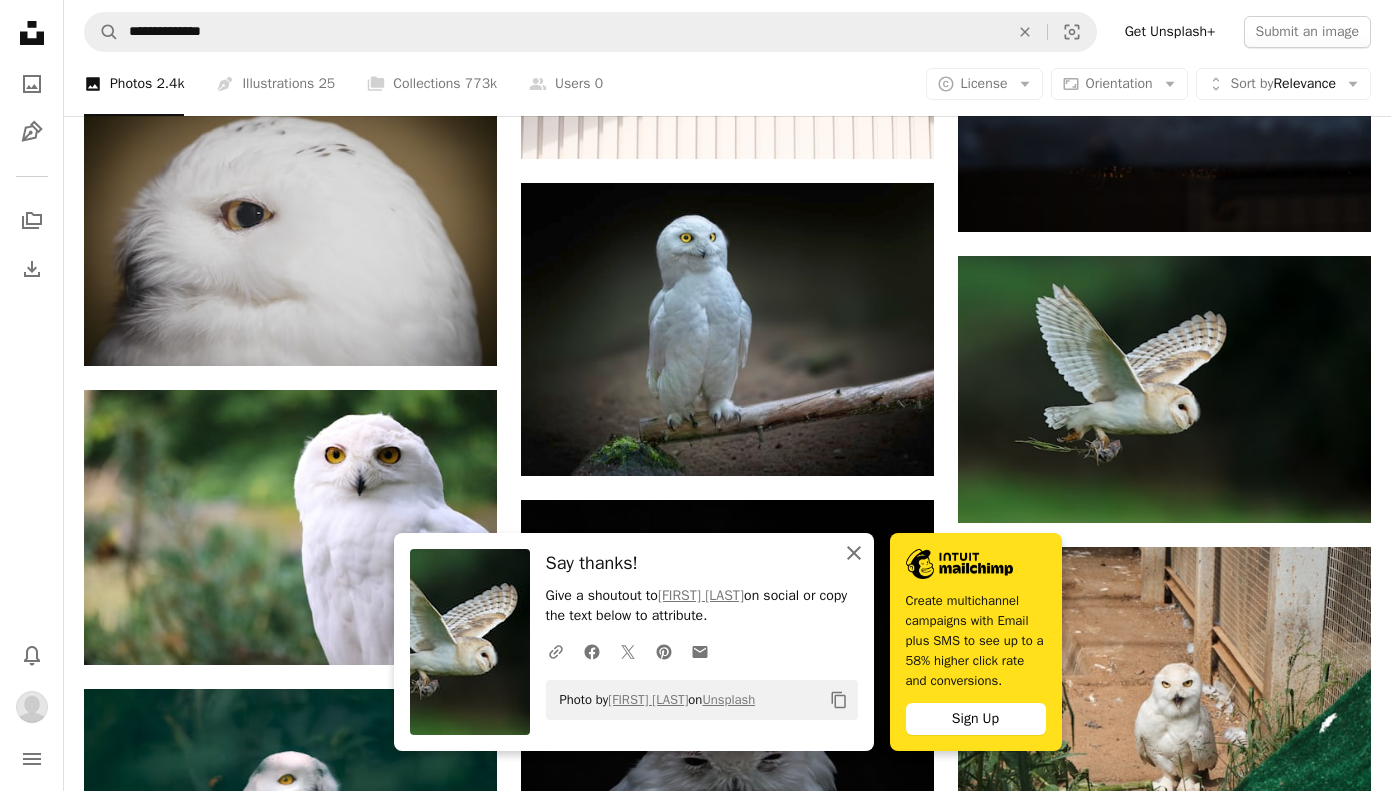 click 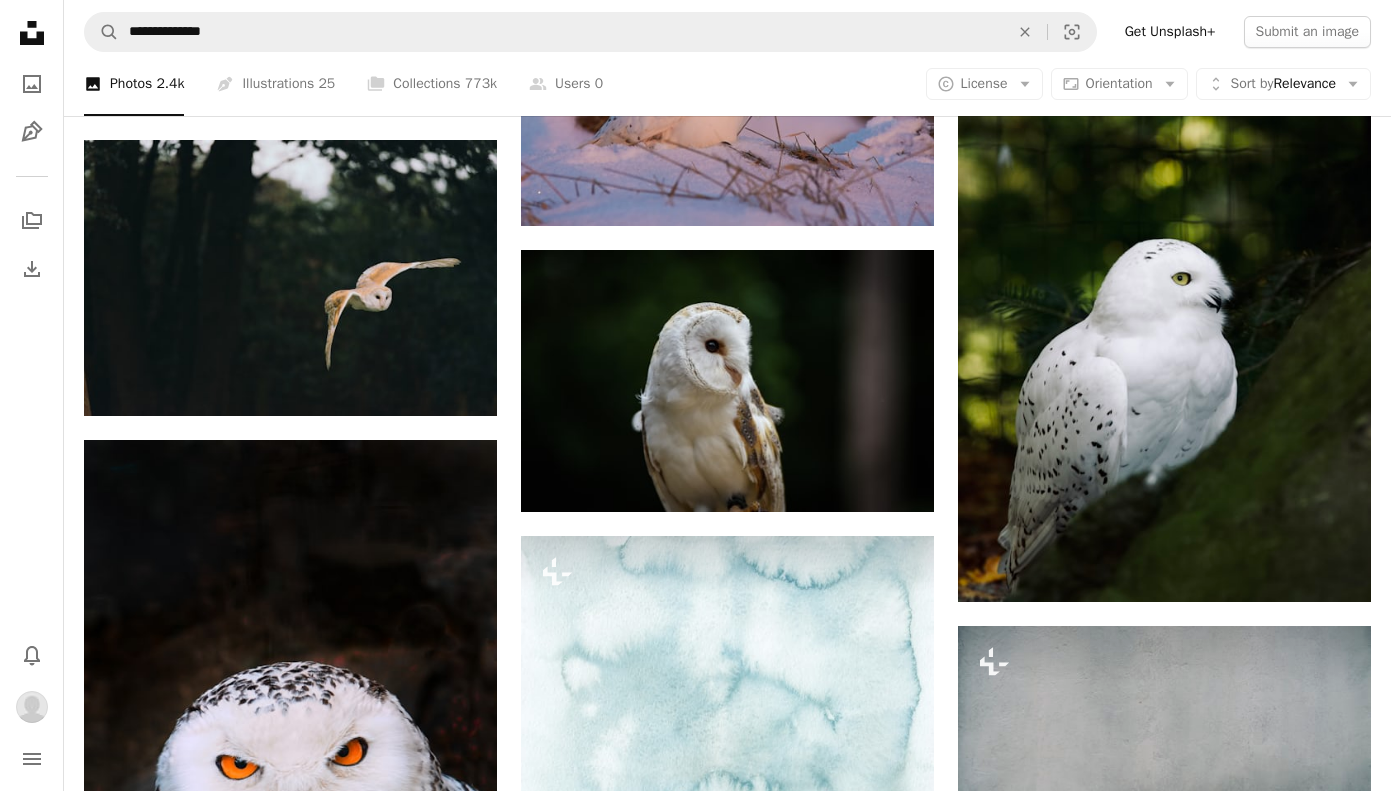 scroll, scrollTop: 14685, scrollLeft: 0, axis: vertical 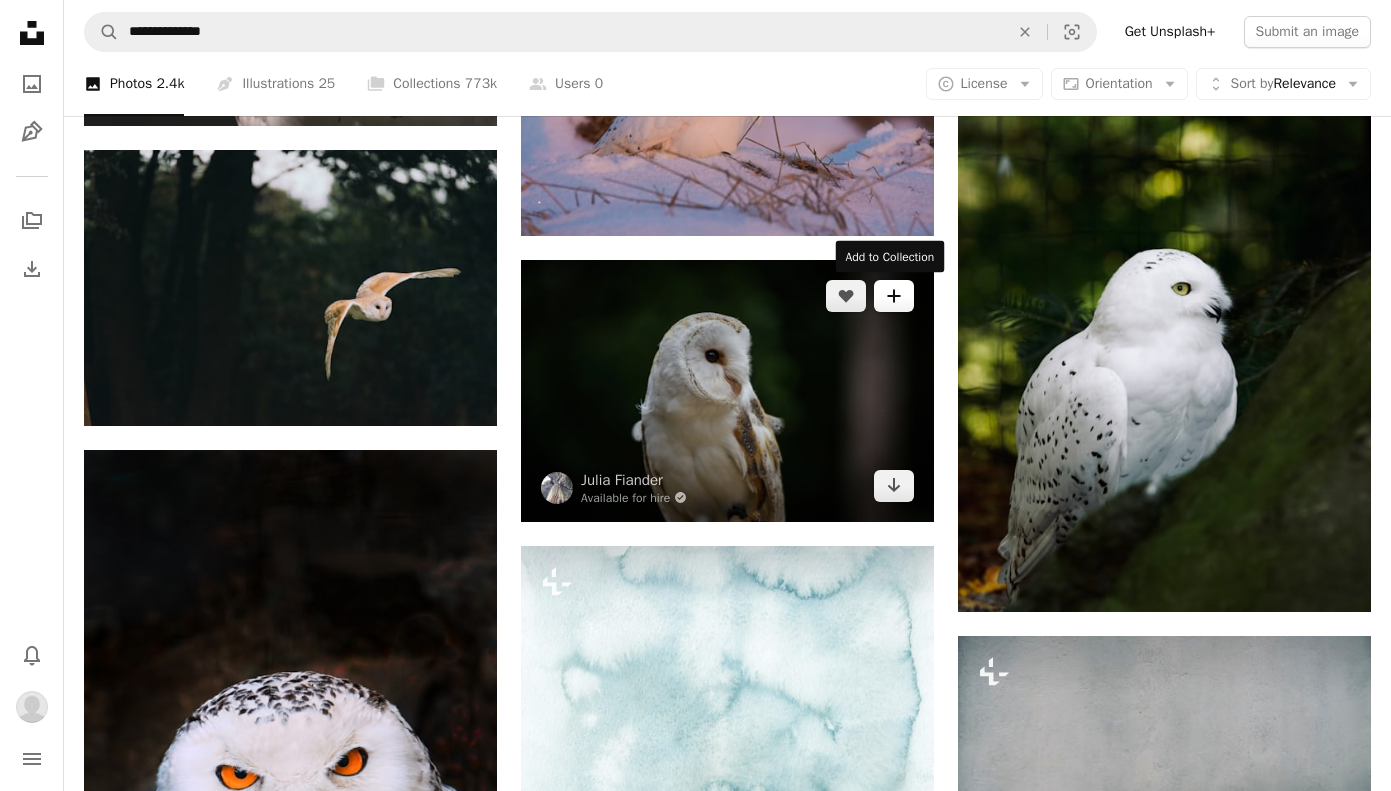 click on "A plus sign" at bounding box center (894, 296) 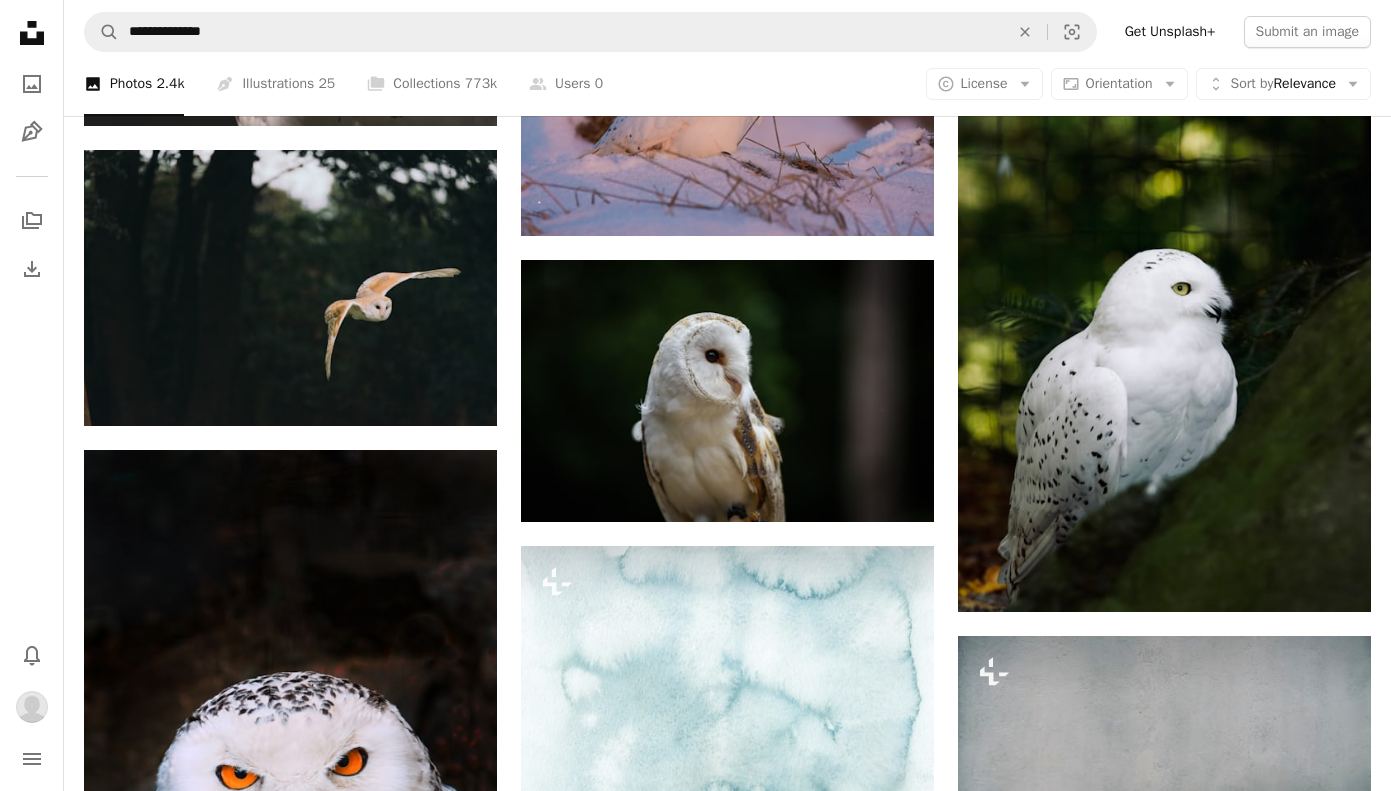 click on "A checkmark A plus sign 4 photos A lock Owl" at bounding box center [862, 3727] 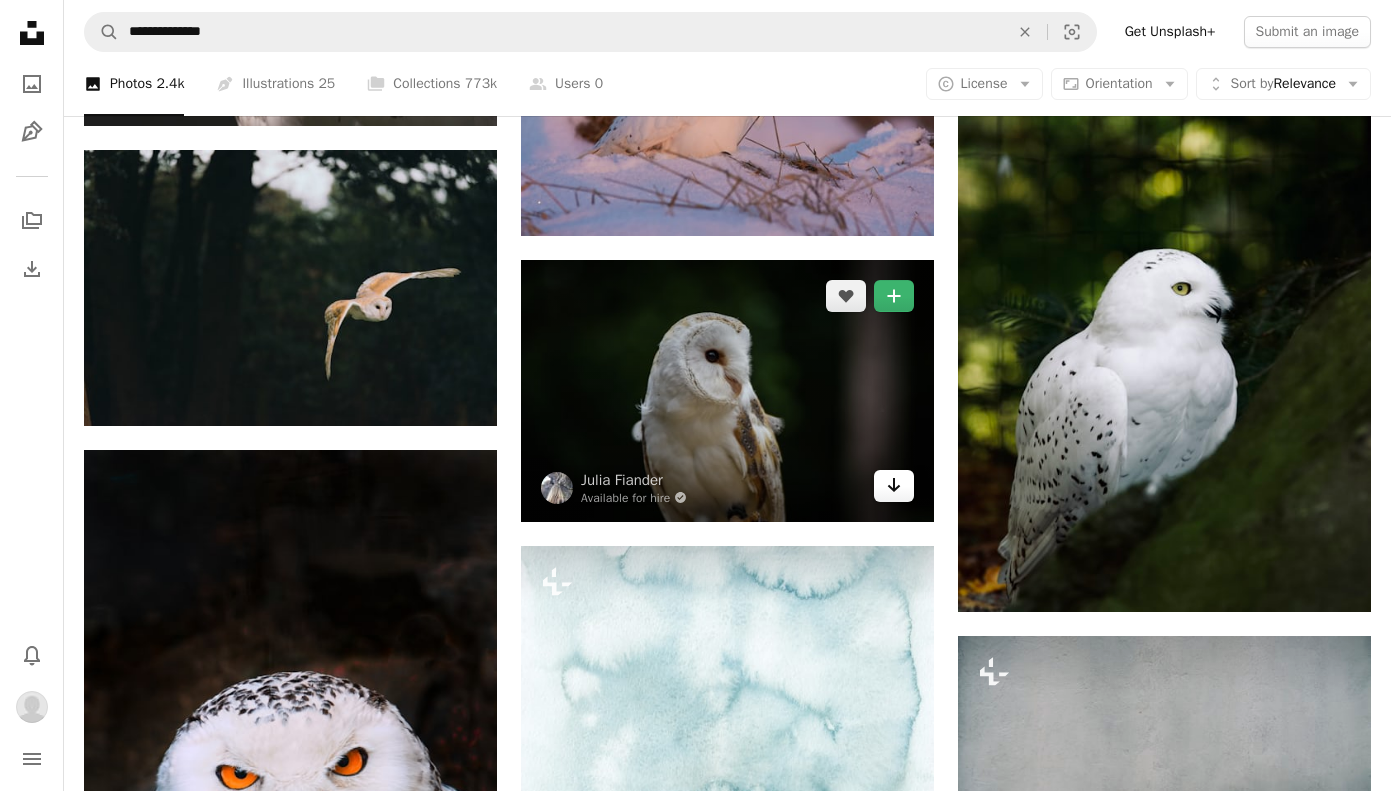 click on "Arrow pointing down" 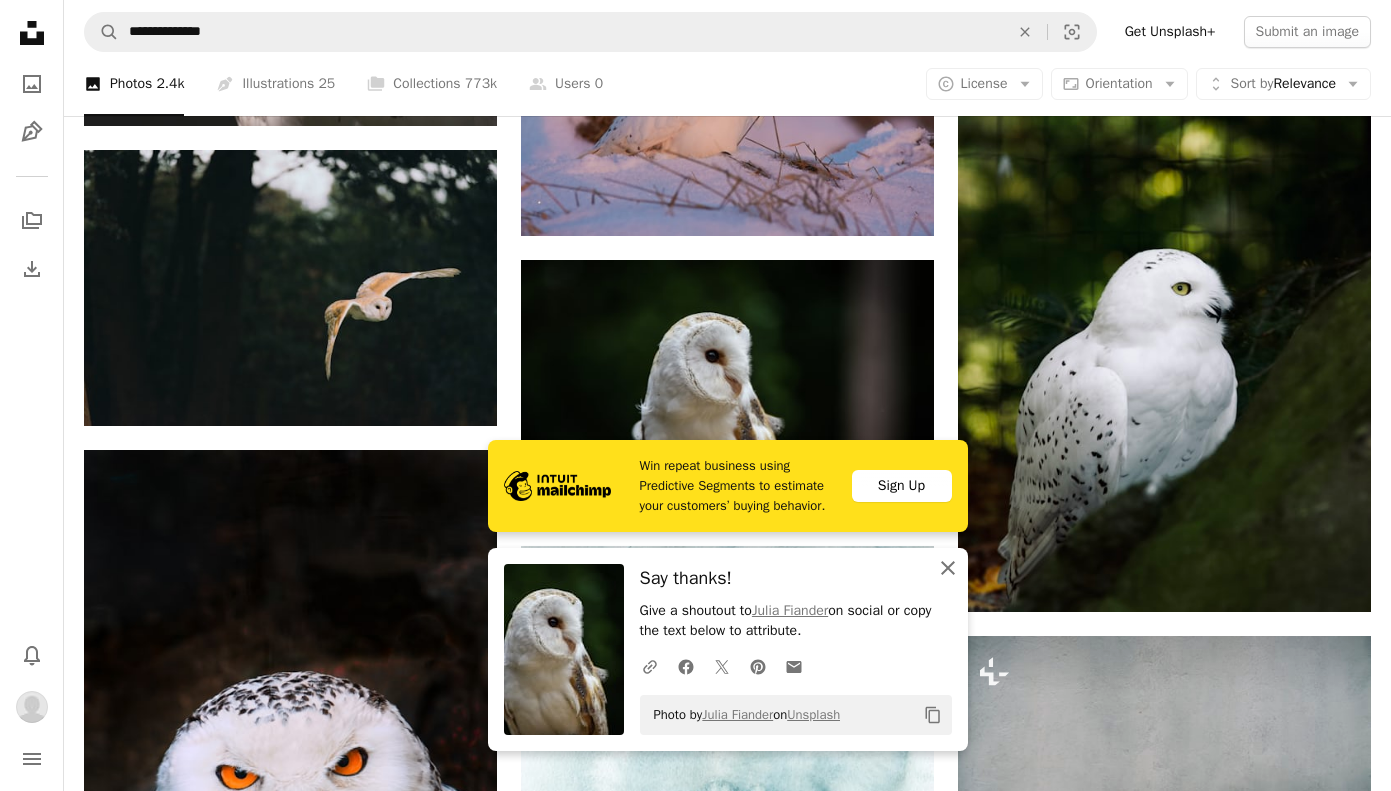 click 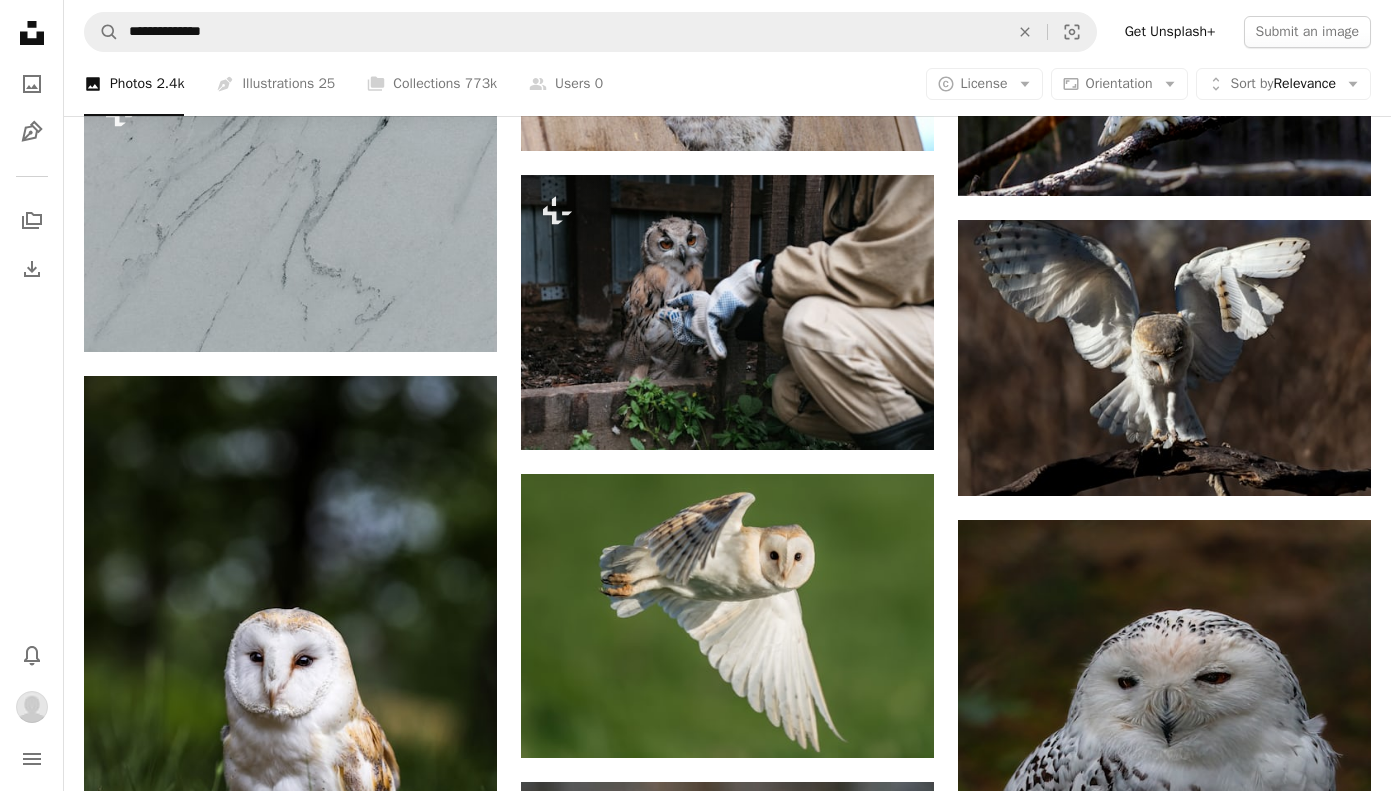 scroll, scrollTop: 16260, scrollLeft: 0, axis: vertical 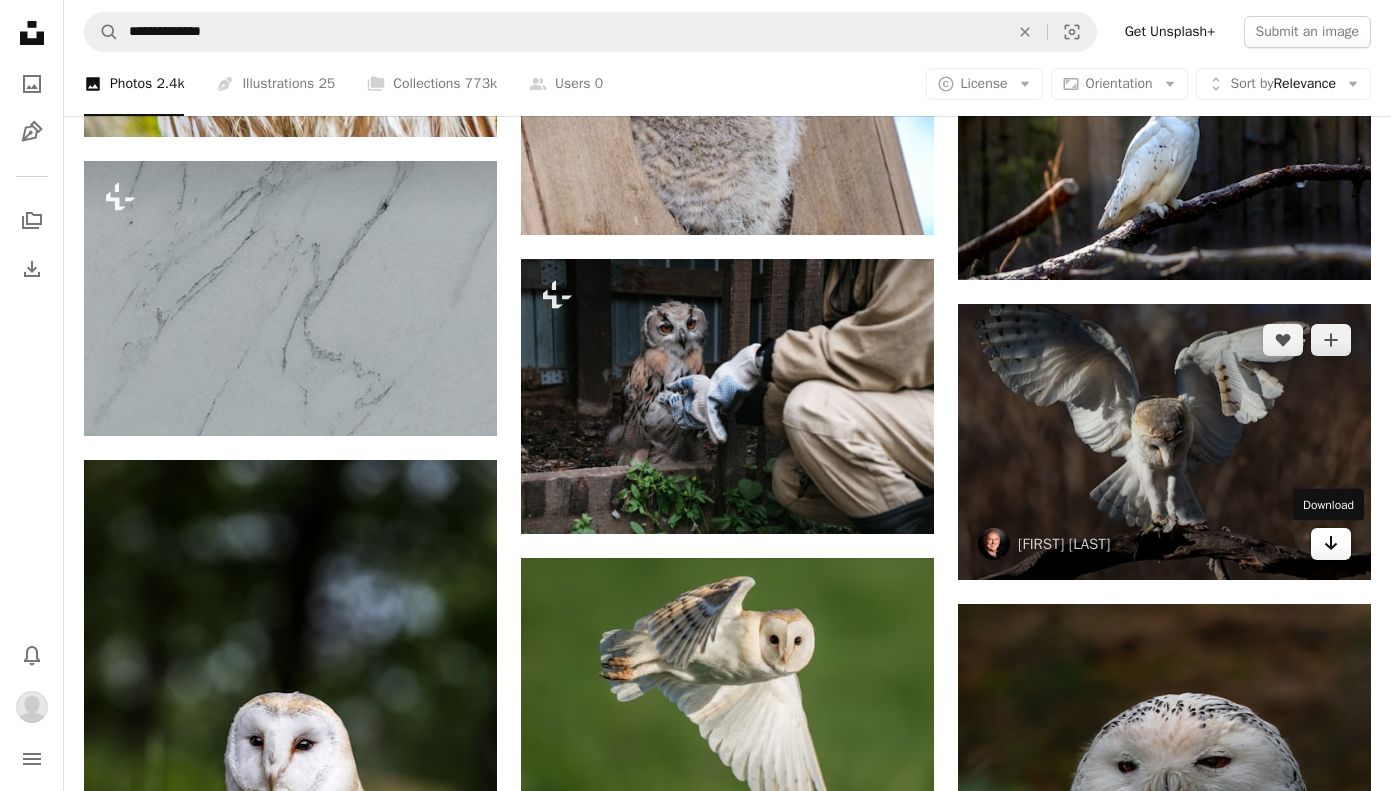 click on "Arrow pointing down" at bounding box center (1331, 544) 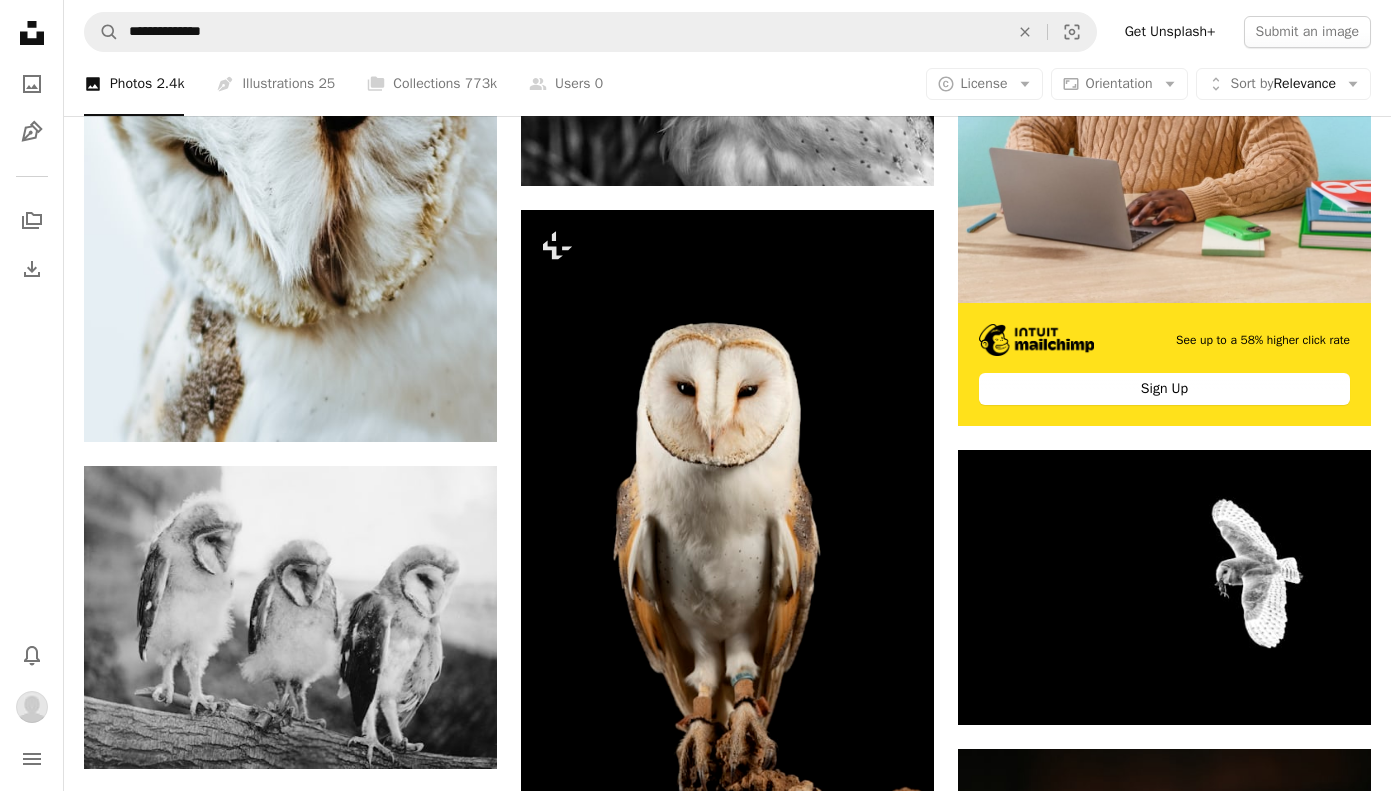 scroll, scrollTop: 0, scrollLeft: 0, axis: both 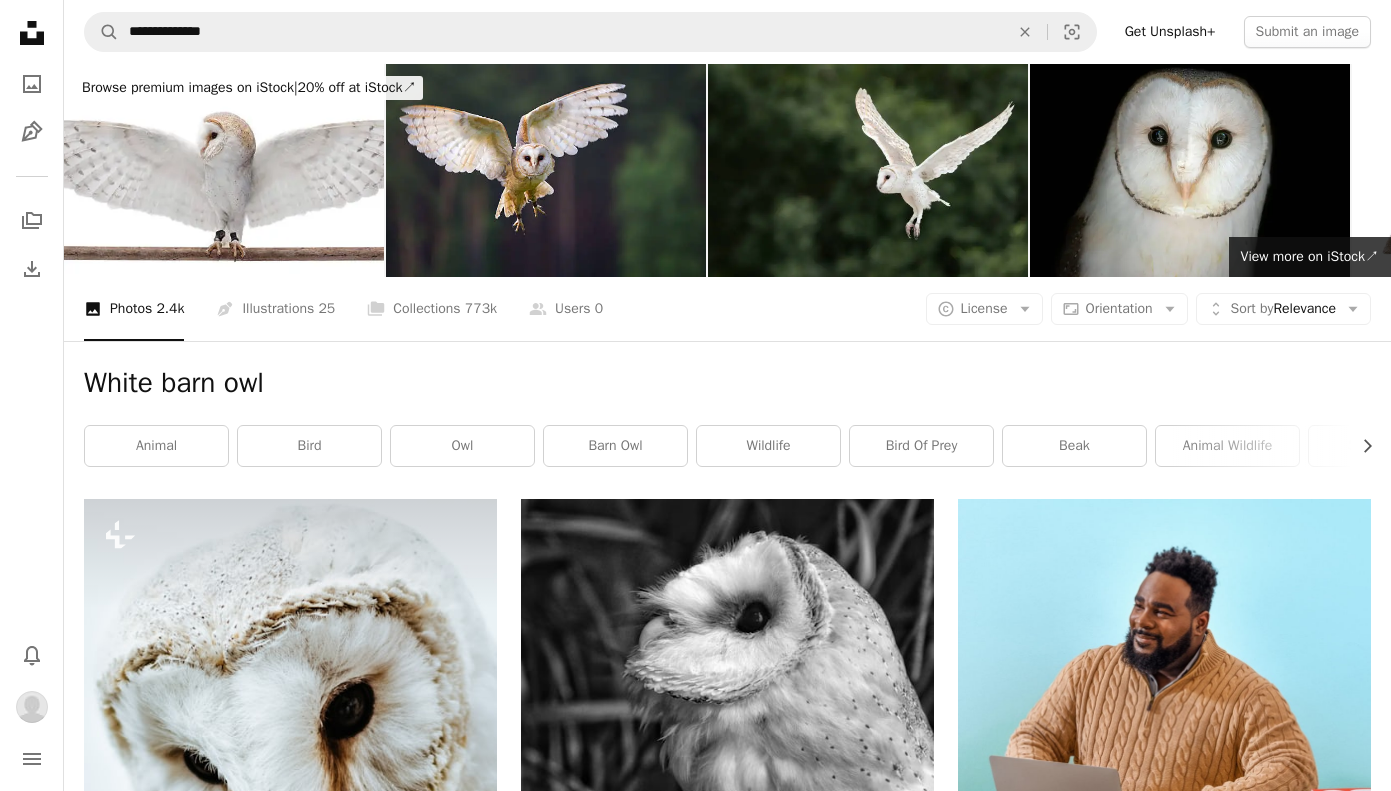 click on "Unsplash logo Unsplash Home" 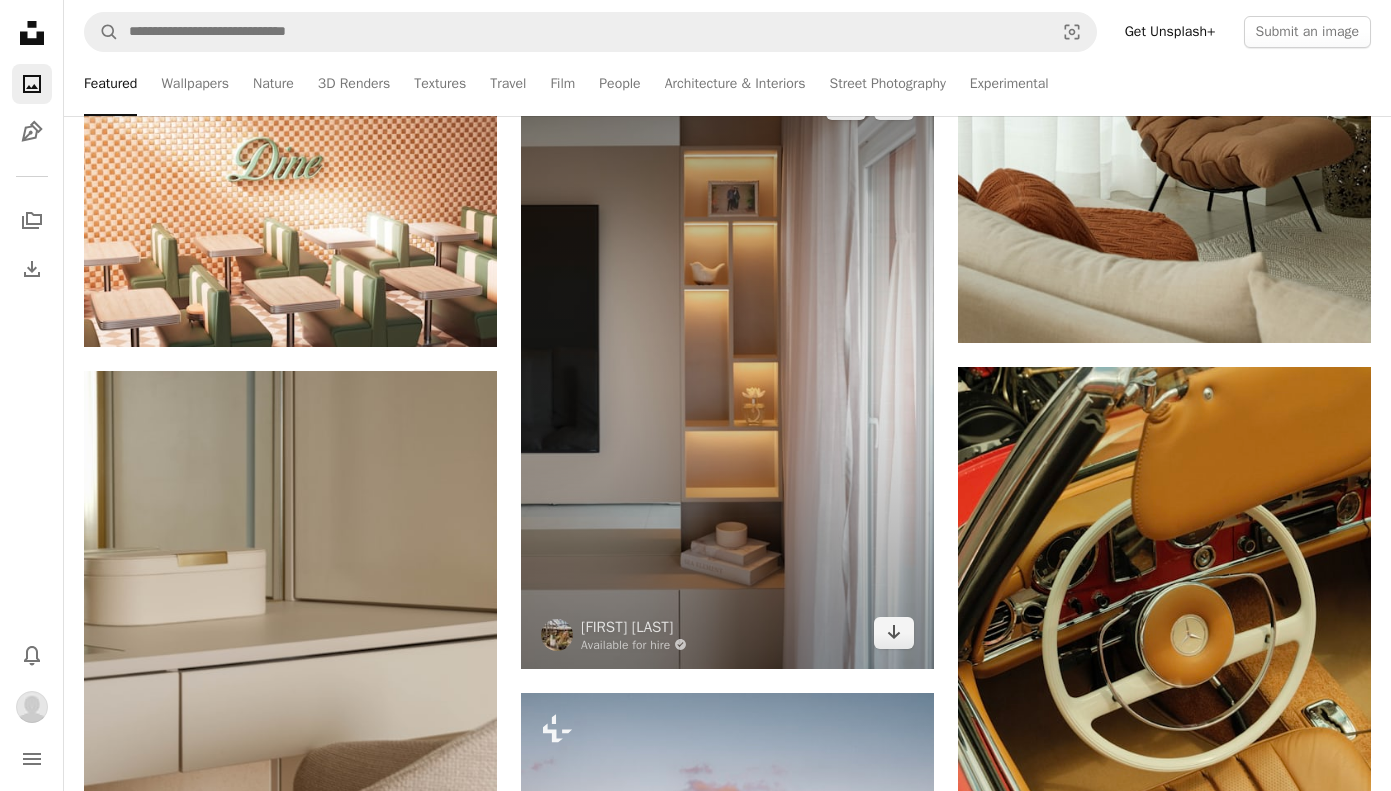 scroll, scrollTop: 980, scrollLeft: 0, axis: vertical 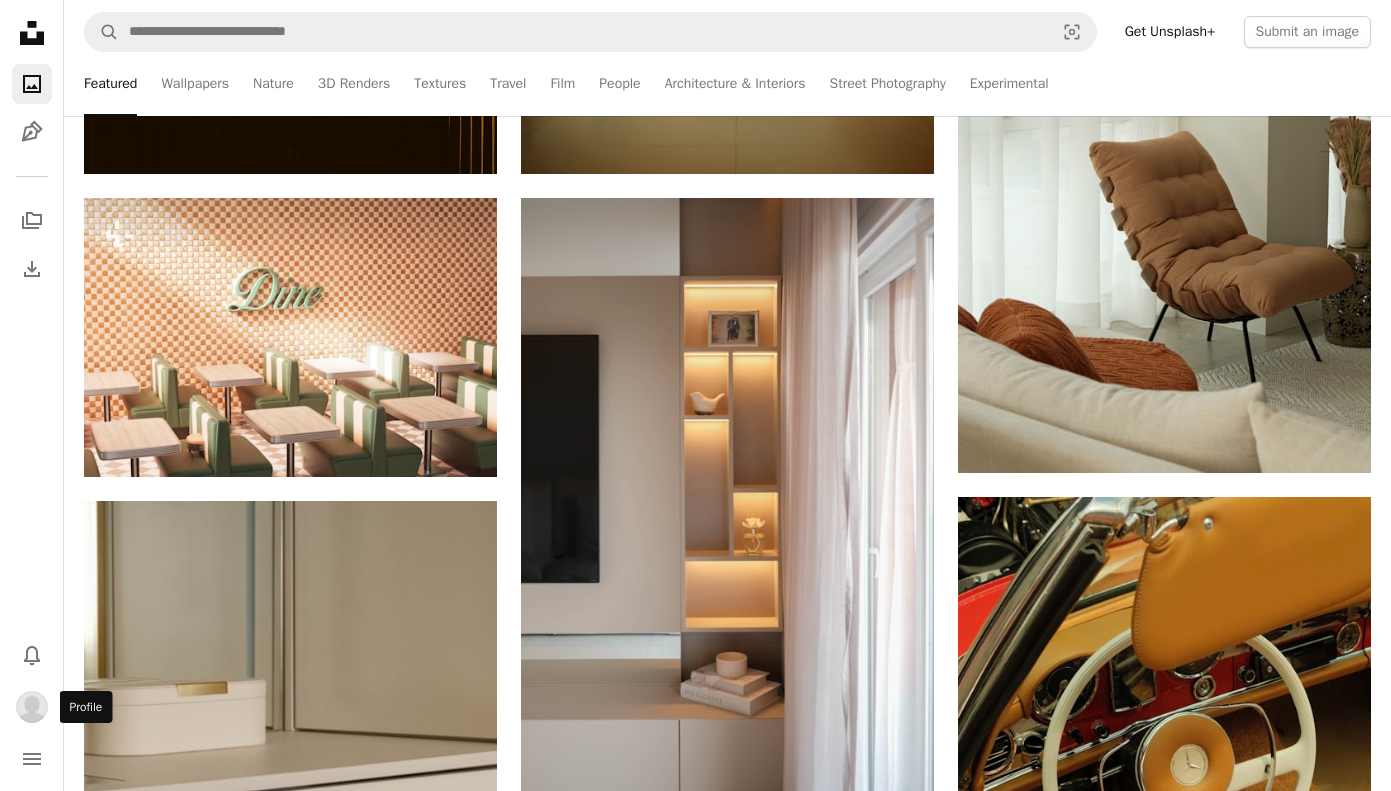 click at bounding box center [32, 707] 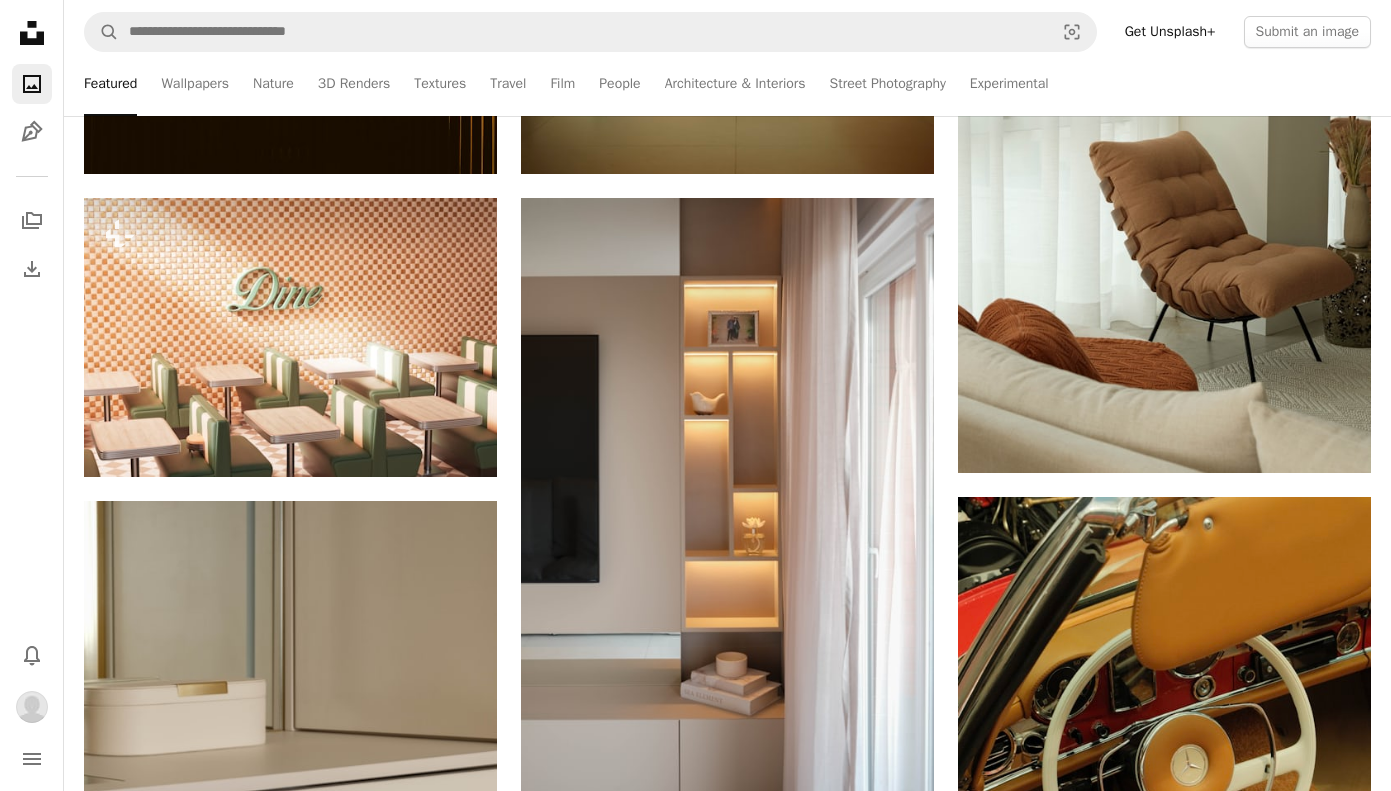 click on "Unsplash logo Unsplash Home A photo Pen Tool A stack of folders Download Photos Chevron down Bell navigation menu A magnifying glass Visual search Get Unsplash+ Submit an image Featured Featured Wallpapers Nature 3D Renders Textures Travel Film People Architecture & Interiors Street Photography Experimental Plus sign for Unsplash+ Unlock everything Unsplash+ has to offer.  Cancel anytime. Upgrade to  Unsplash+ Collections See all From Above 40 images Modern Interiors 55 images Summer Travel Stories 140 images Summer Backgrounds 70 images 4th of july independence day fast food columbia university artificial intelligence britain A trend sign See trending searches Plus sign for Unsplash+ Unlock everything Unsplash+ has to offer.  Cancel anytime. Upgrade to  Unsplash+ Pen Tool Your illustrations, everywhere.   No need to be a pro—anyone can contribute. Upload your first SVG Collections See all From Above 40 images Modern Interiors 55 images Summer Travel Stories 140 images Summer Backgrounds 70 images britain" at bounding box center [695, 2185] 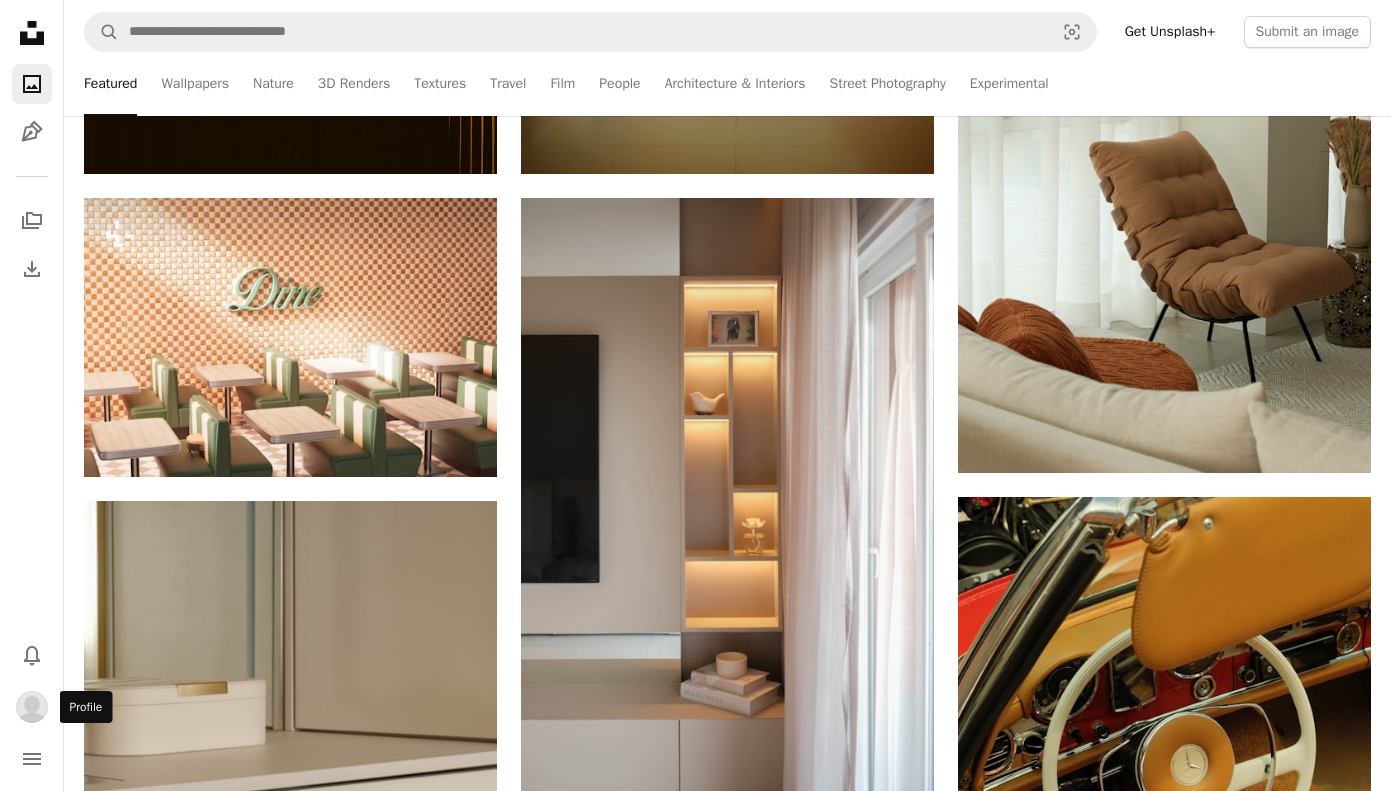 click at bounding box center (32, 707) 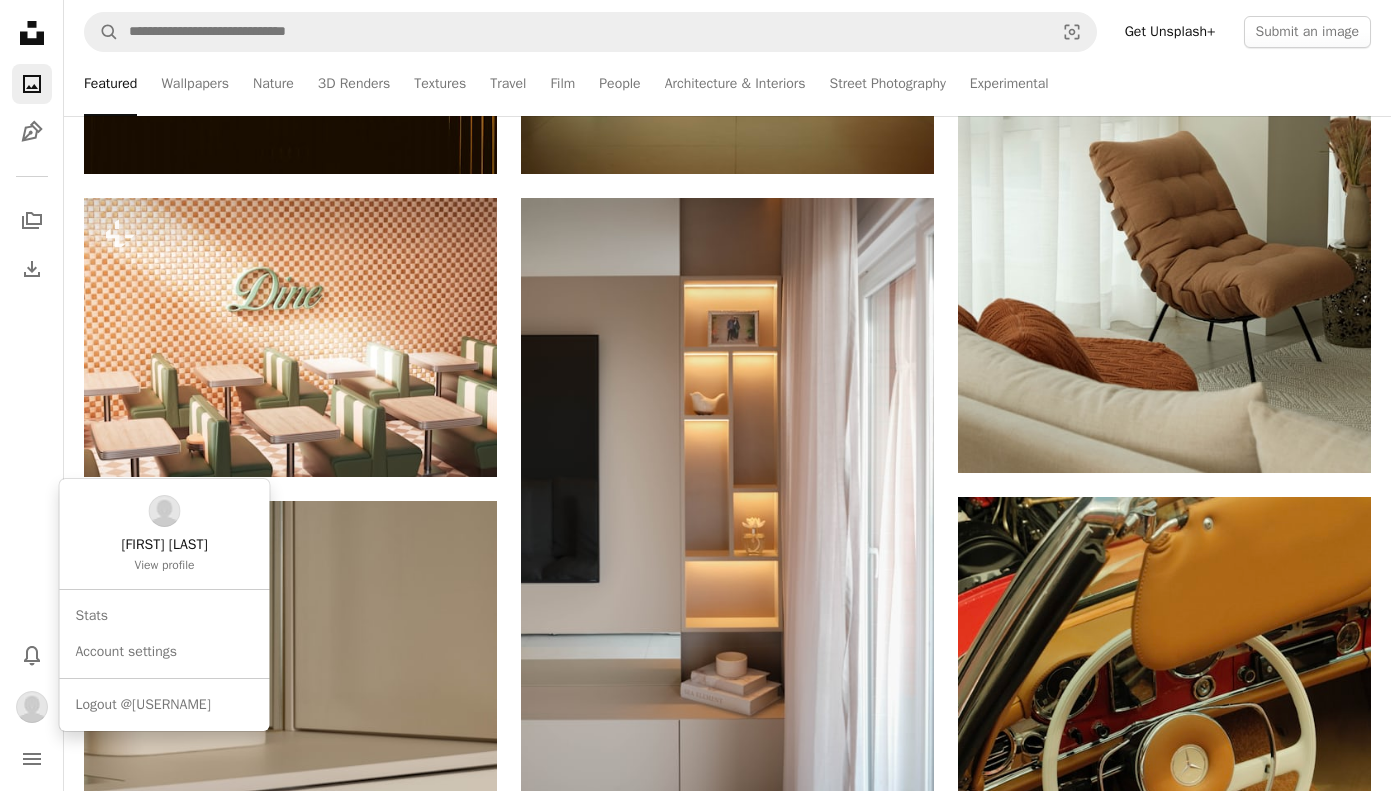 click on "Unsplash logo Unsplash Home A photo Pen Tool A stack of folders Download Photos Chevron down Bell navigation menu A magnifying glass Visual search Get Unsplash+ Submit an image Featured Featured Wallpapers Nature 3D Renders Textures Travel Film People Architecture & Interiors Street Photography Experimental Plus sign for Unsplash+ Unlock everything Unsplash+ has to offer.  Cancel anytime. Upgrade to  Unsplash+ Collections See all From Above 40 images Modern Interiors 55 images Summer Travel Stories 140 images Summer Backgrounds 70 images 4th of july independence day fast food columbia university artificial intelligence britain A trend sign See trending searches Plus sign for Unsplash+ Unlock everything Unsplash+ has to offer.  Cancel anytime. Upgrade to  Unsplash+ Pen Tool Your illustrations, everywhere.   No need to be a pro—anyone can contribute. Upload your first SVG Collections See all From Above 40 images Modern Interiors 55 images Summer Travel Stories 140 images Summer Backgrounds 70 images britain" at bounding box center (695, 2185) 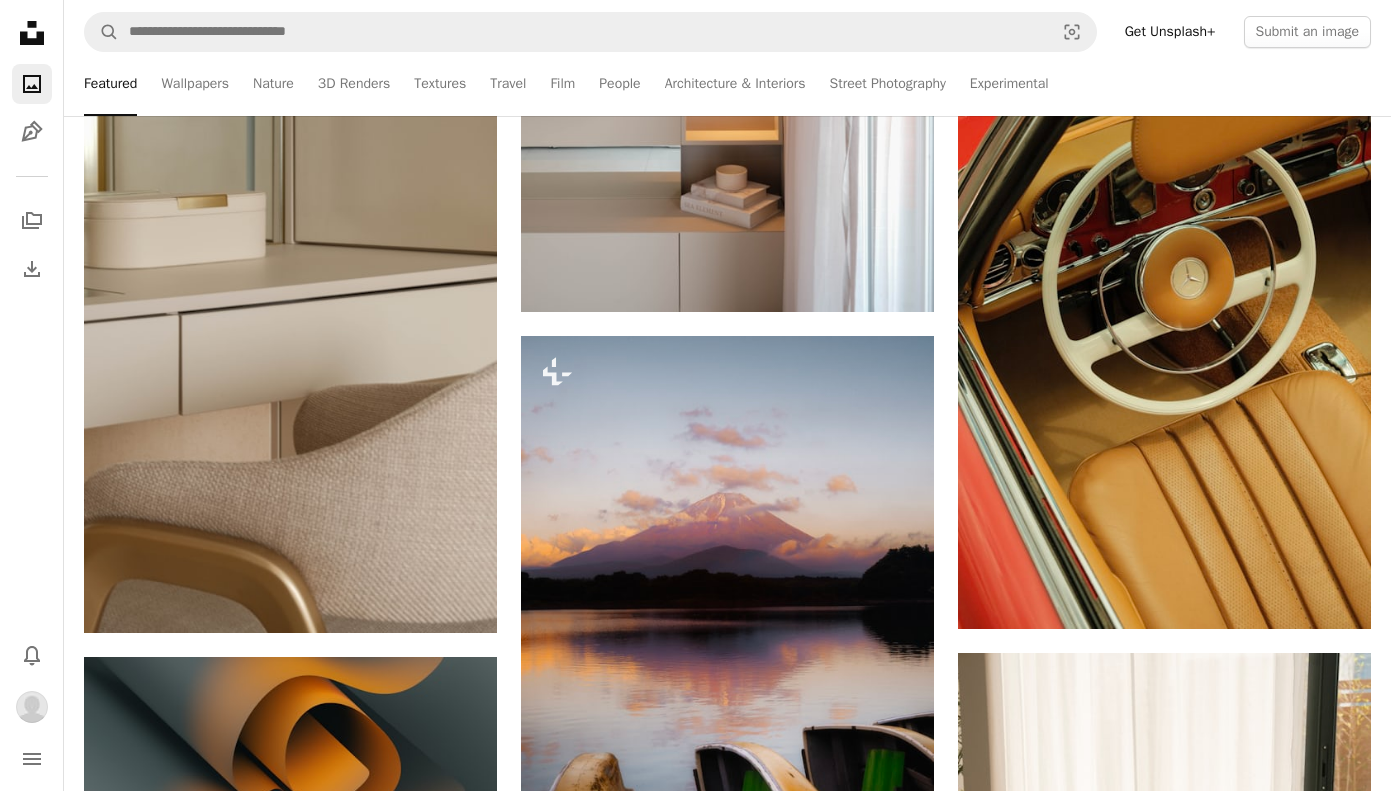 scroll, scrollTop: 0, scrollLeft: 0, axis: both 